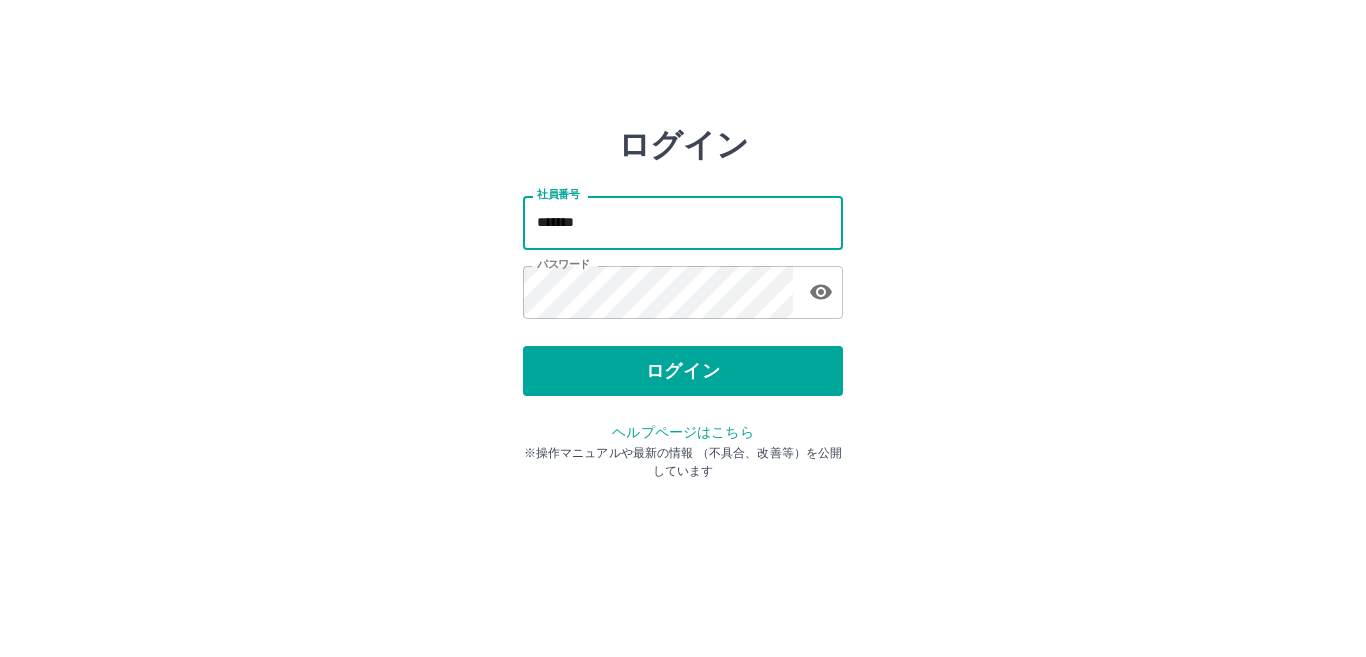 scroll, scrollTop: 0, scrollLeft: 0, axis: both 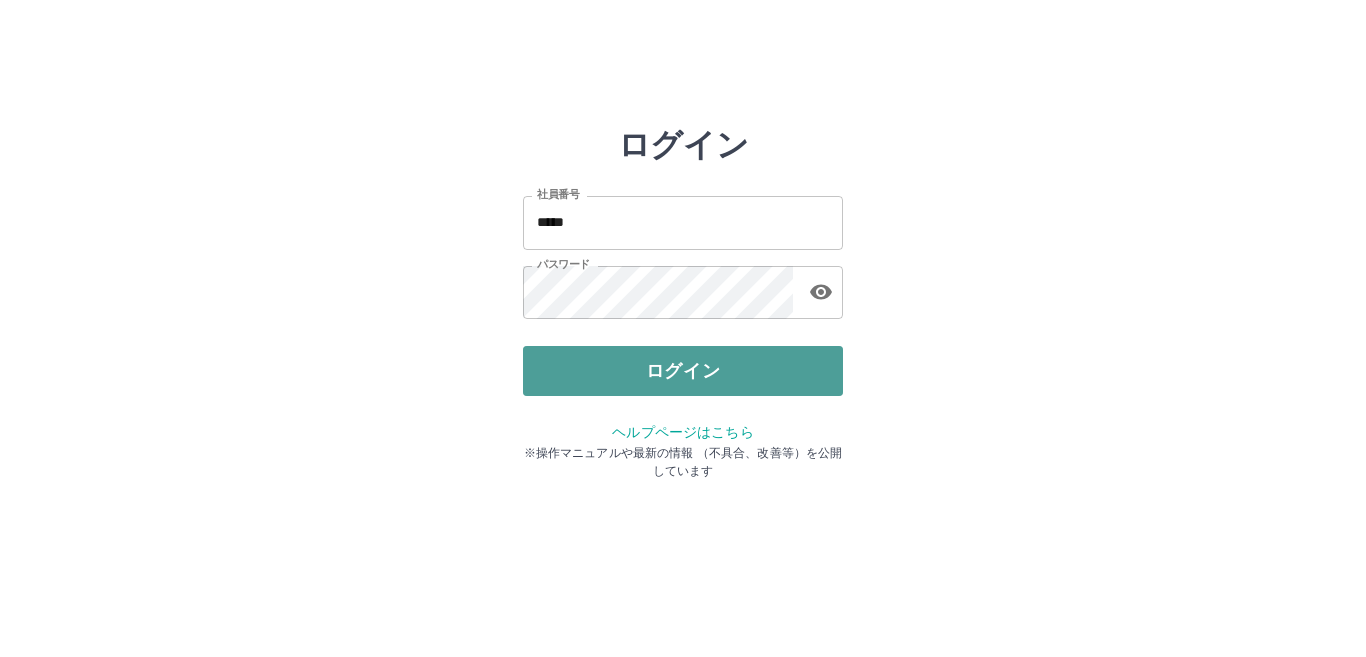 click on "ログイン" at bounding box center [683, 371] 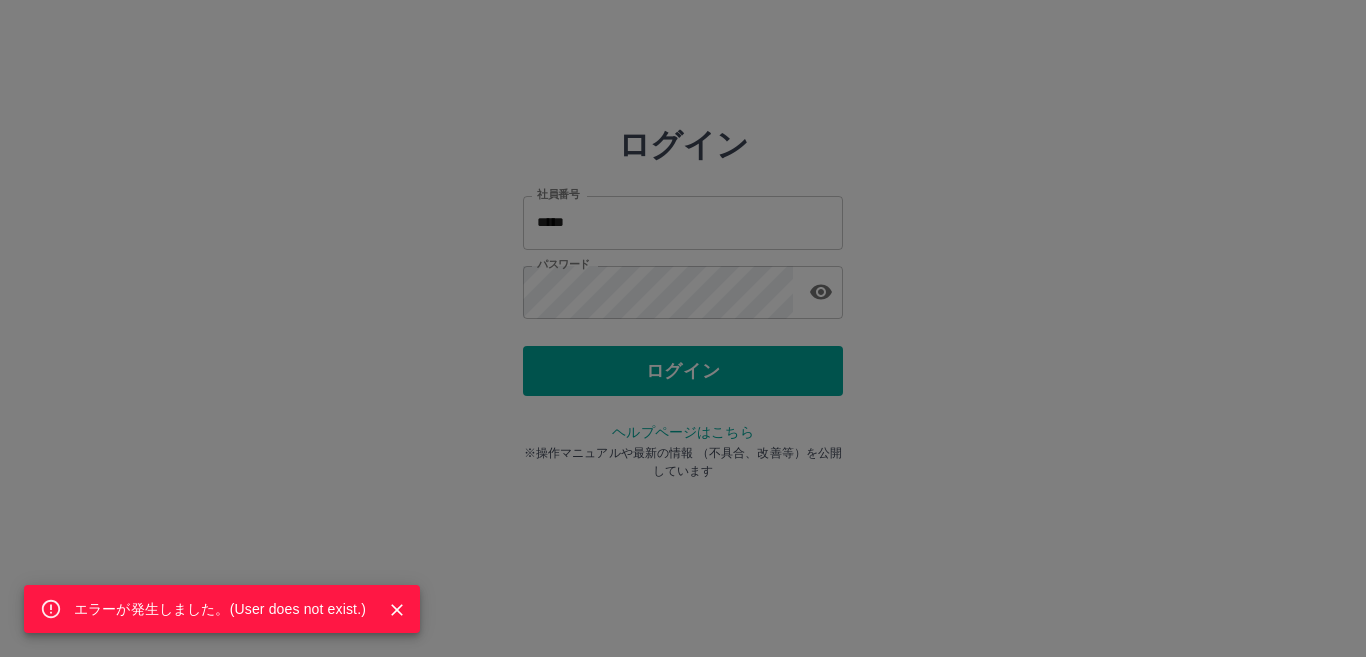 click on "エラーが発生しました。( User does not exist. )" at bounding box center [683, 328] 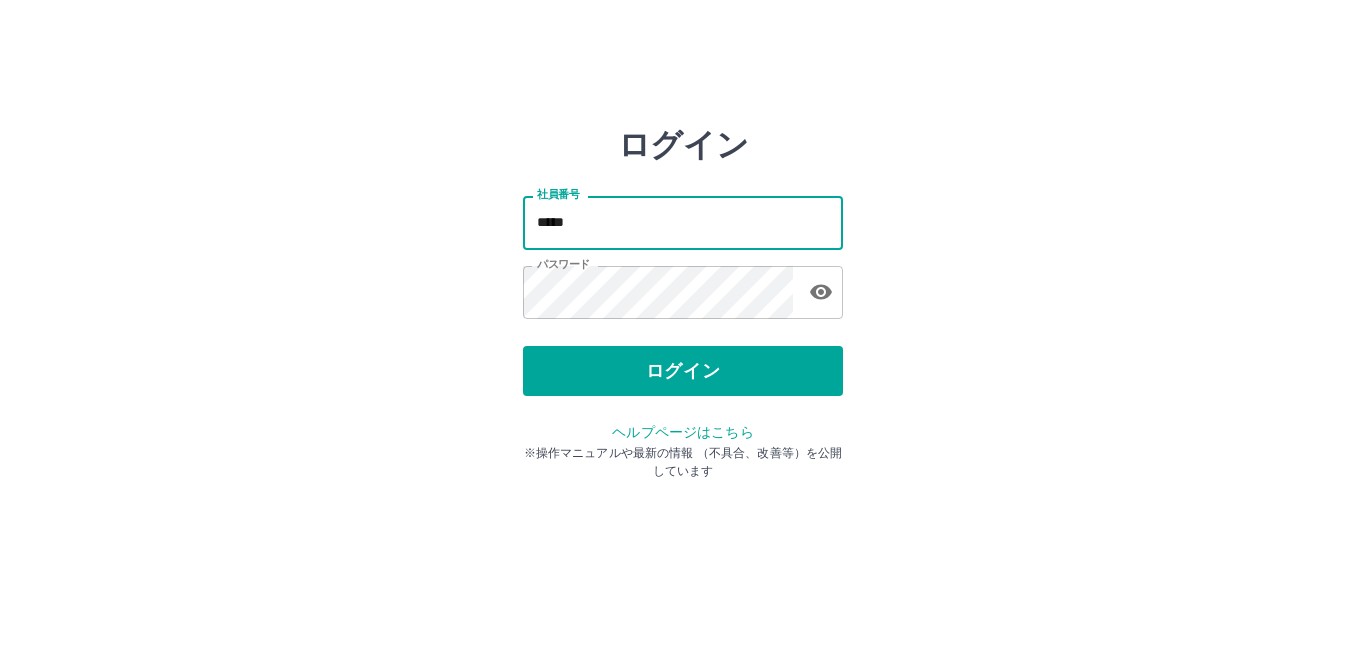 click on "*****" at bounding box center [683, 222] 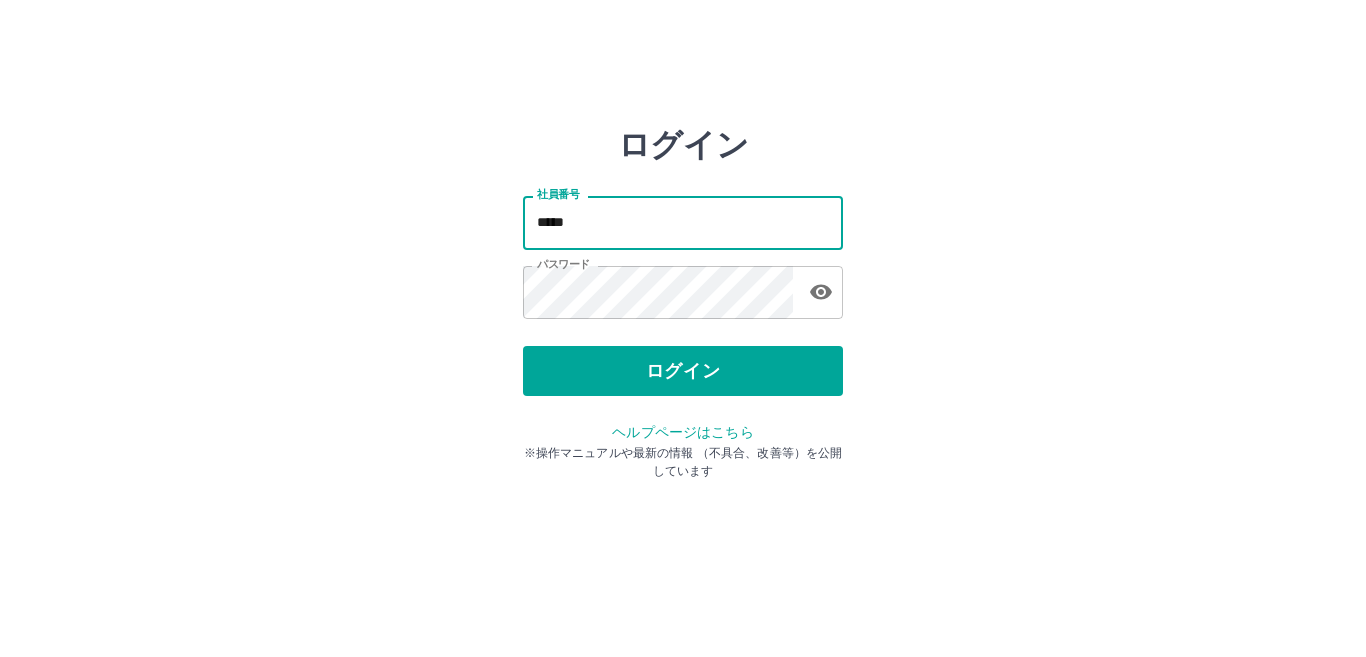 click on "*****" at bounding box center (683, 222) 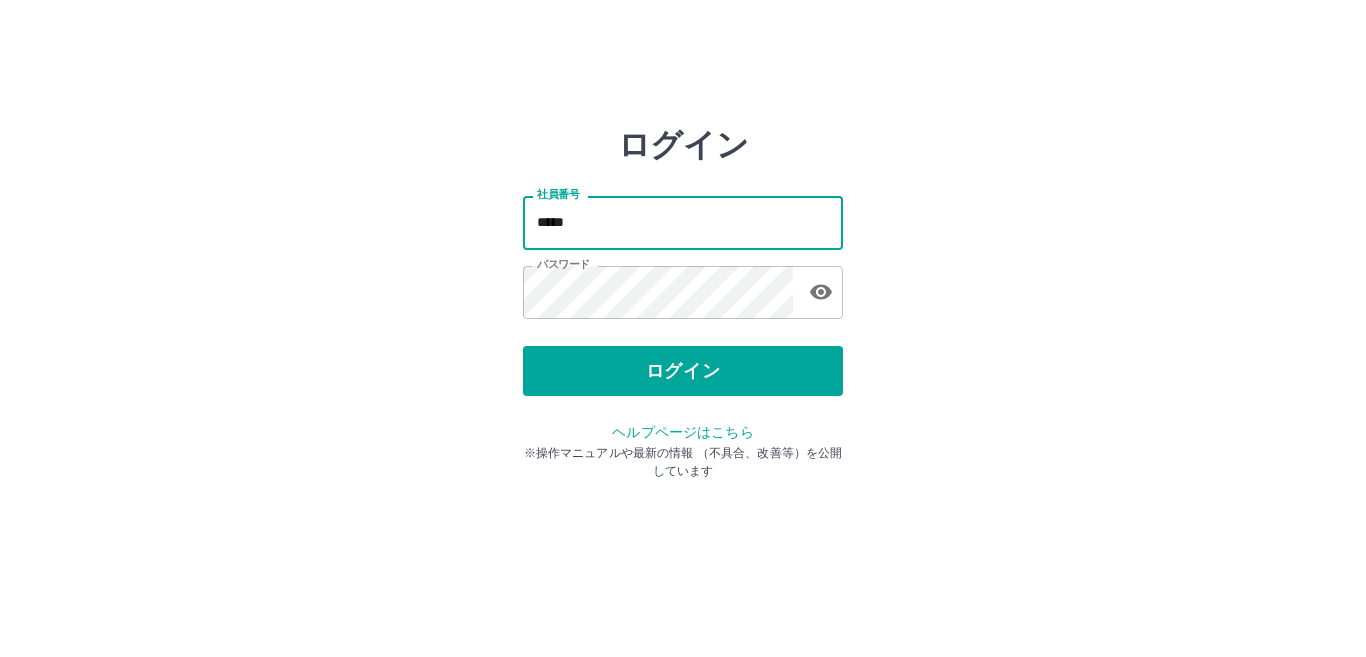 click on "*****" at bounding box center [683, 222] 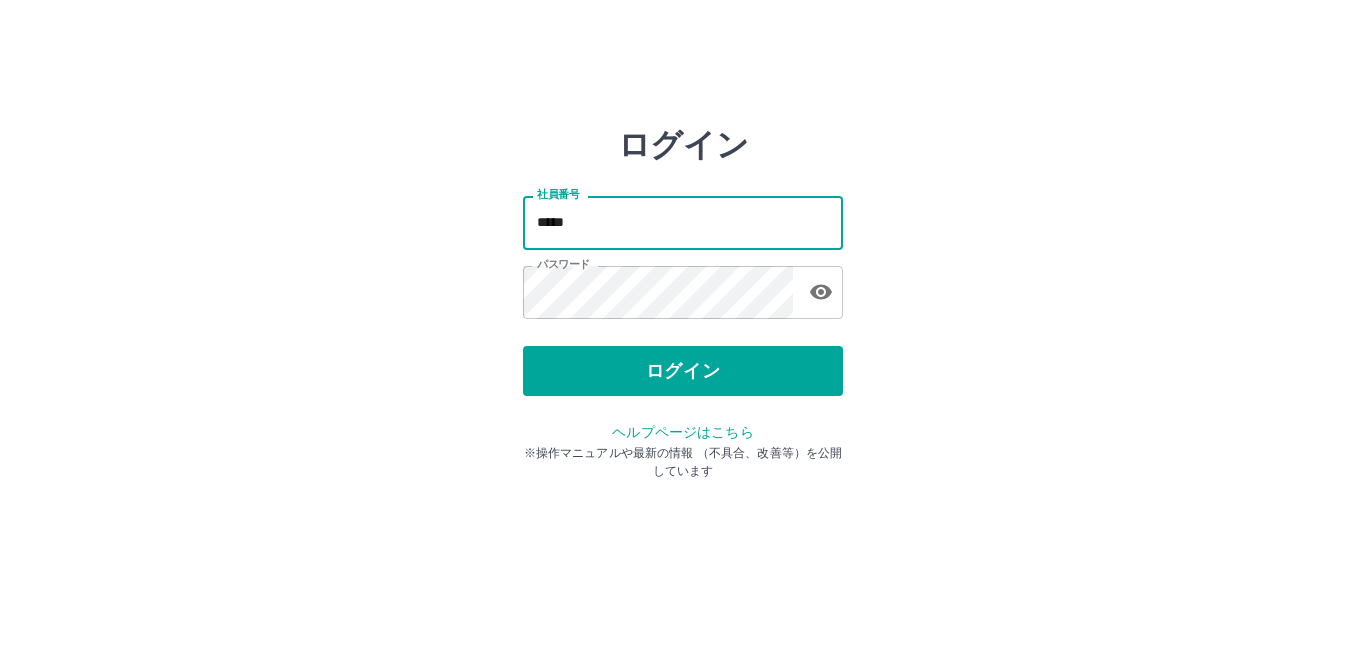 click on "*****" at bounding box center (683, 222) 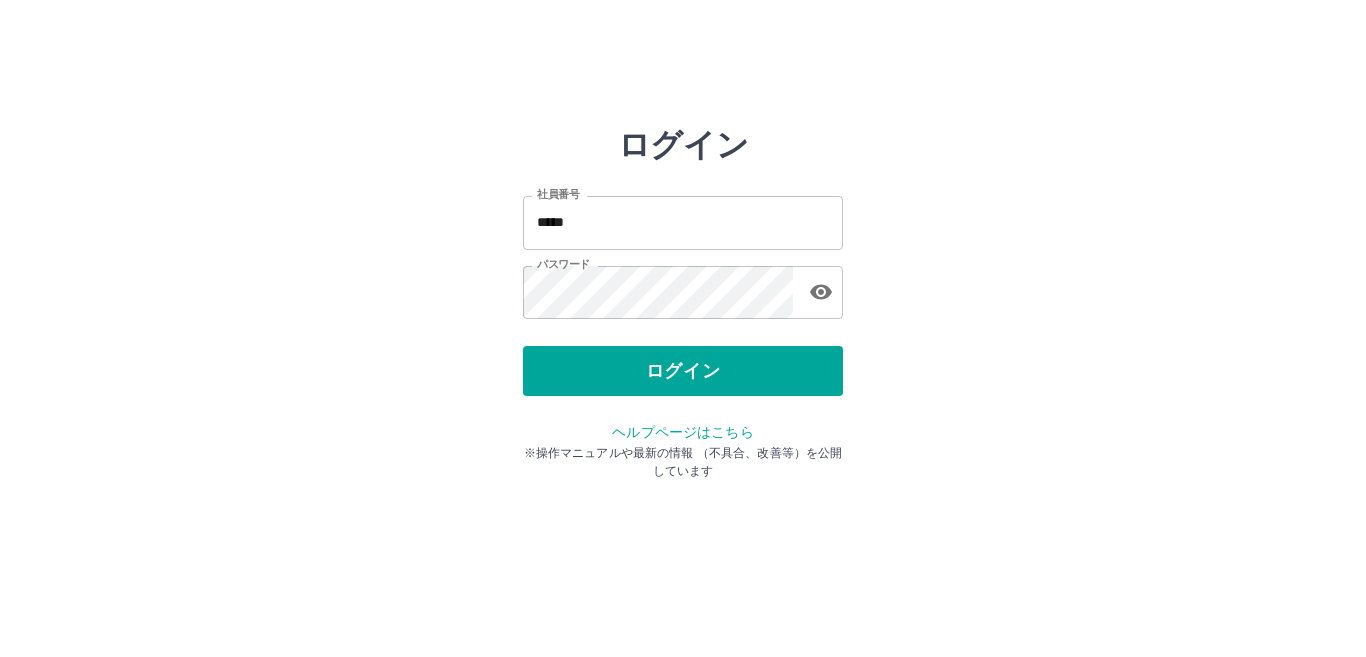 click on "*****" at bounding box center (683, 222) 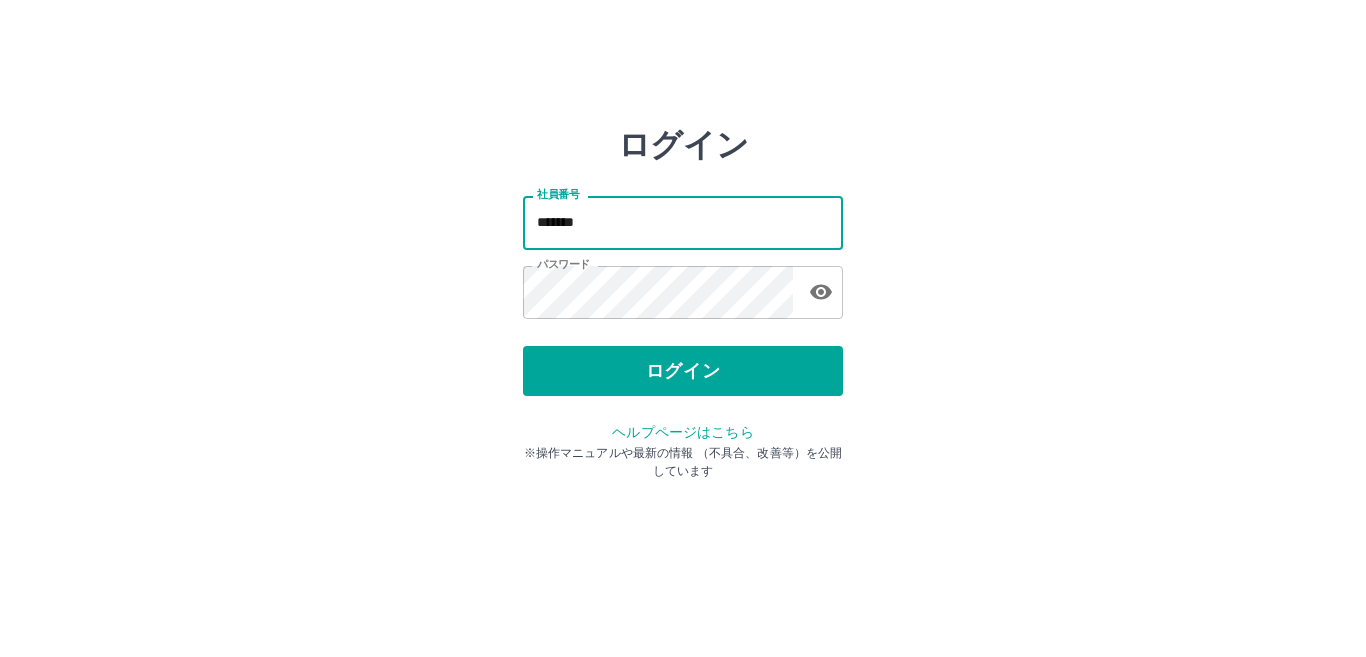 type on "*******" 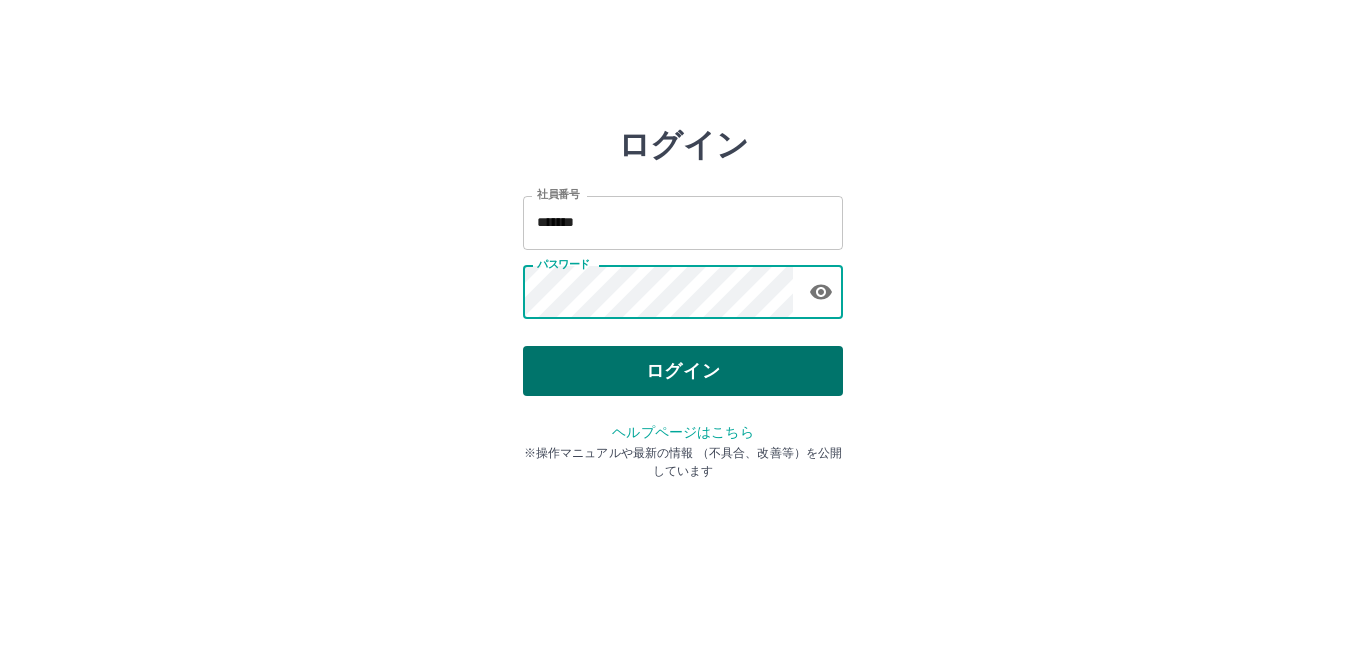 click on "ログイン" at bounding box center (683, 371) 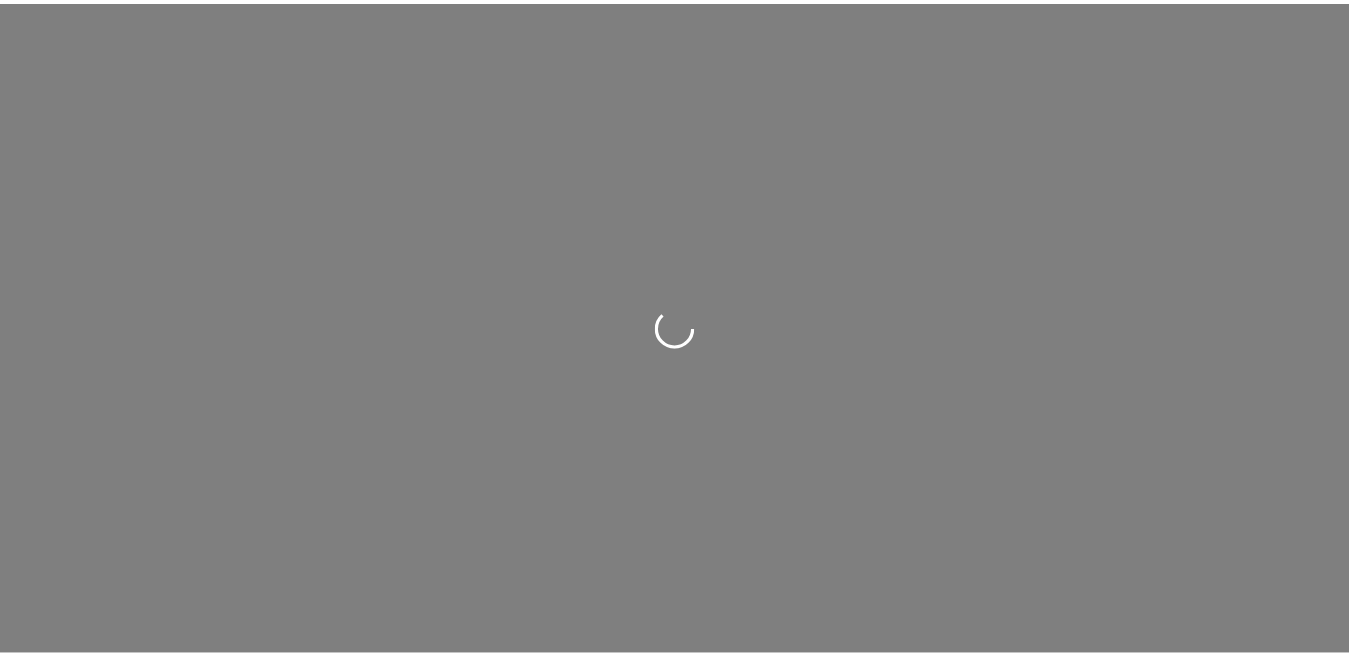 scroll, scrollTop: 0, scrollLeft: 0, axis: both 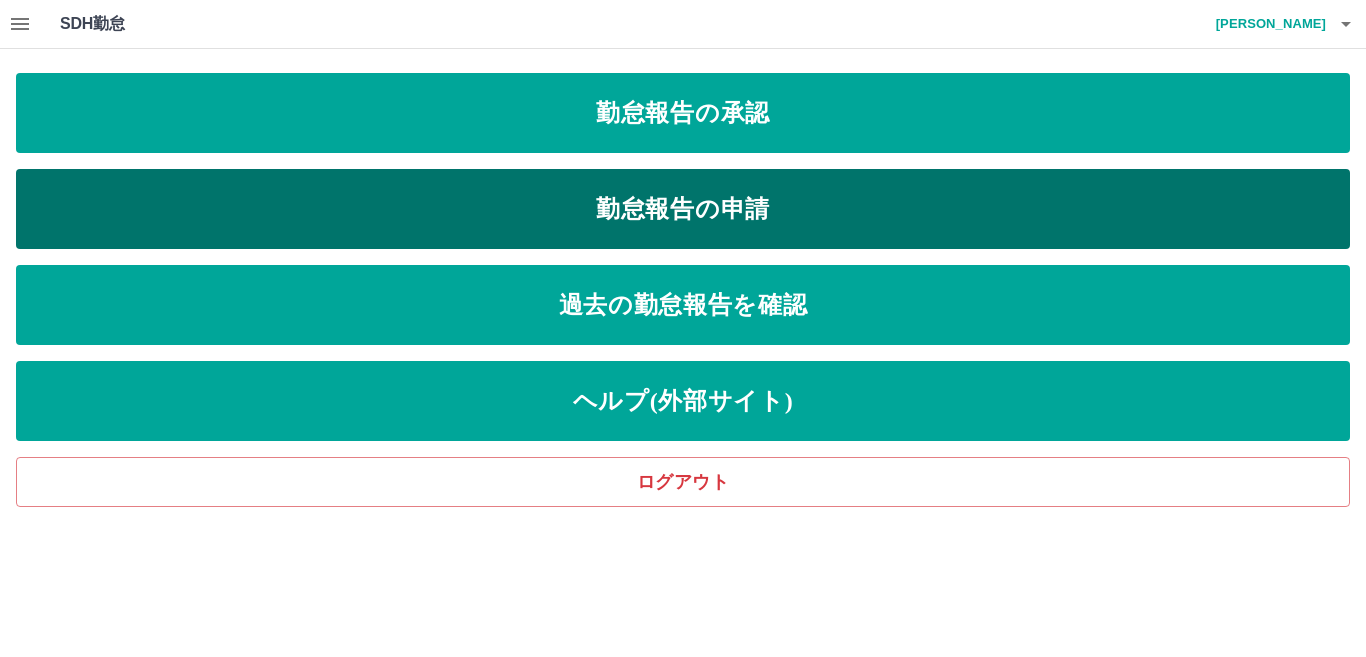 click on "勤怠報告の申請" at bounding box center [683, 209] 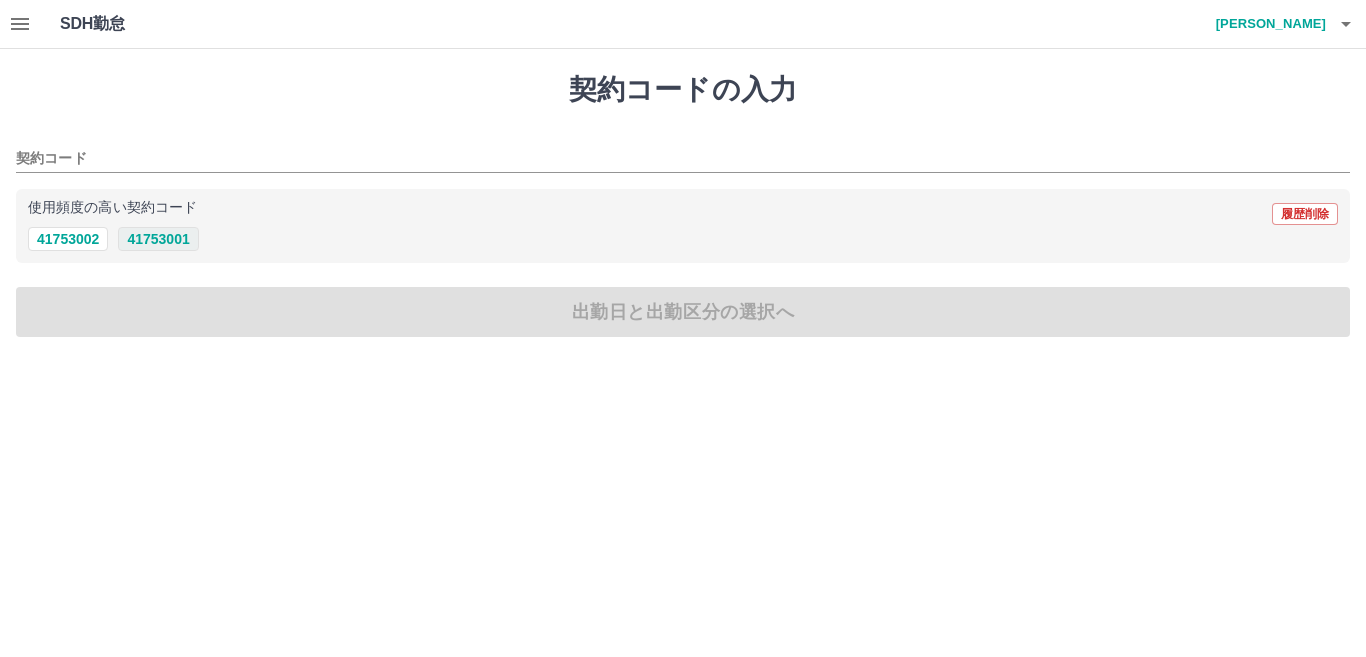click on "41753001" at bounding box center (158, 239) 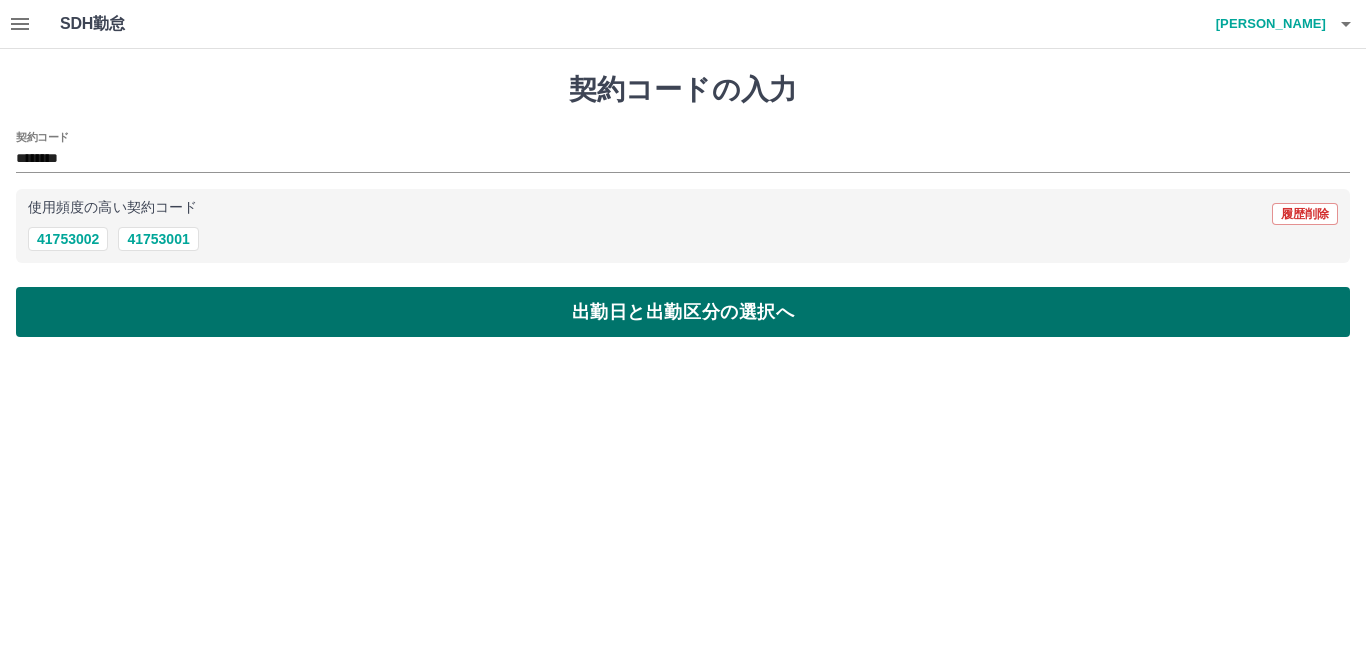 click on "出勤日と出勤区分の選択へ" at bounding box center [683, 312] 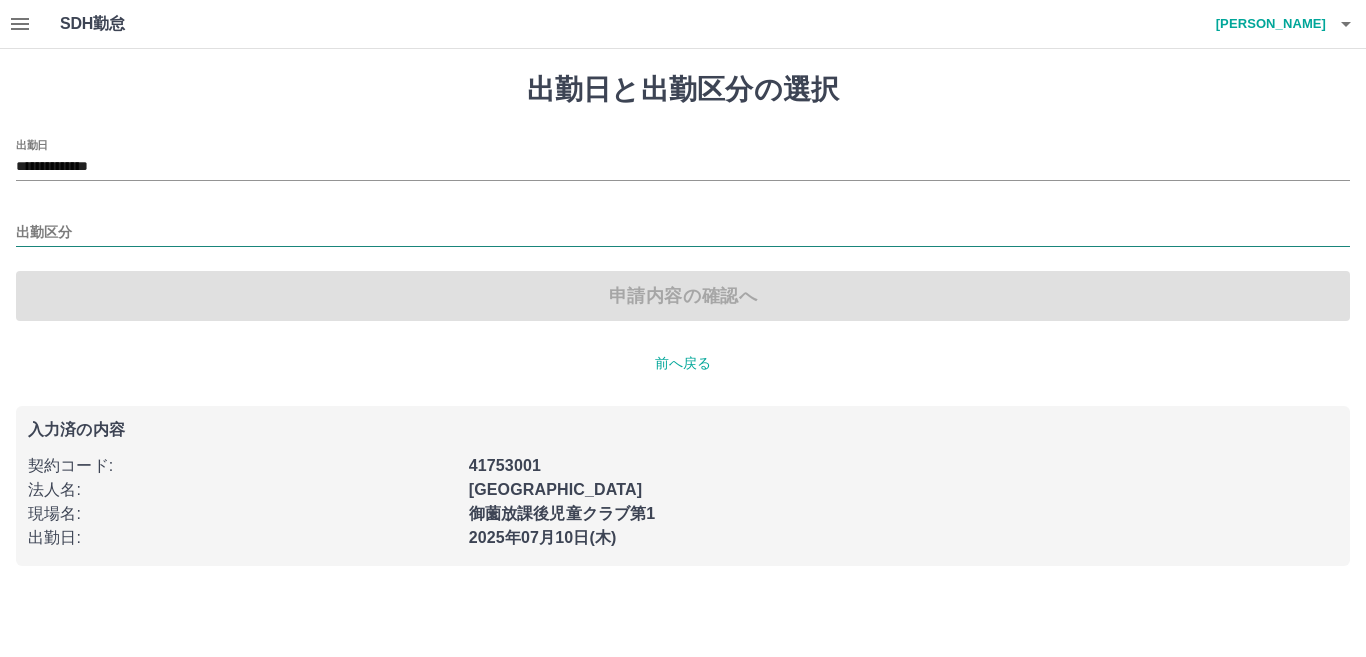 click on "出勤区分" at bounding box center (683, 233) 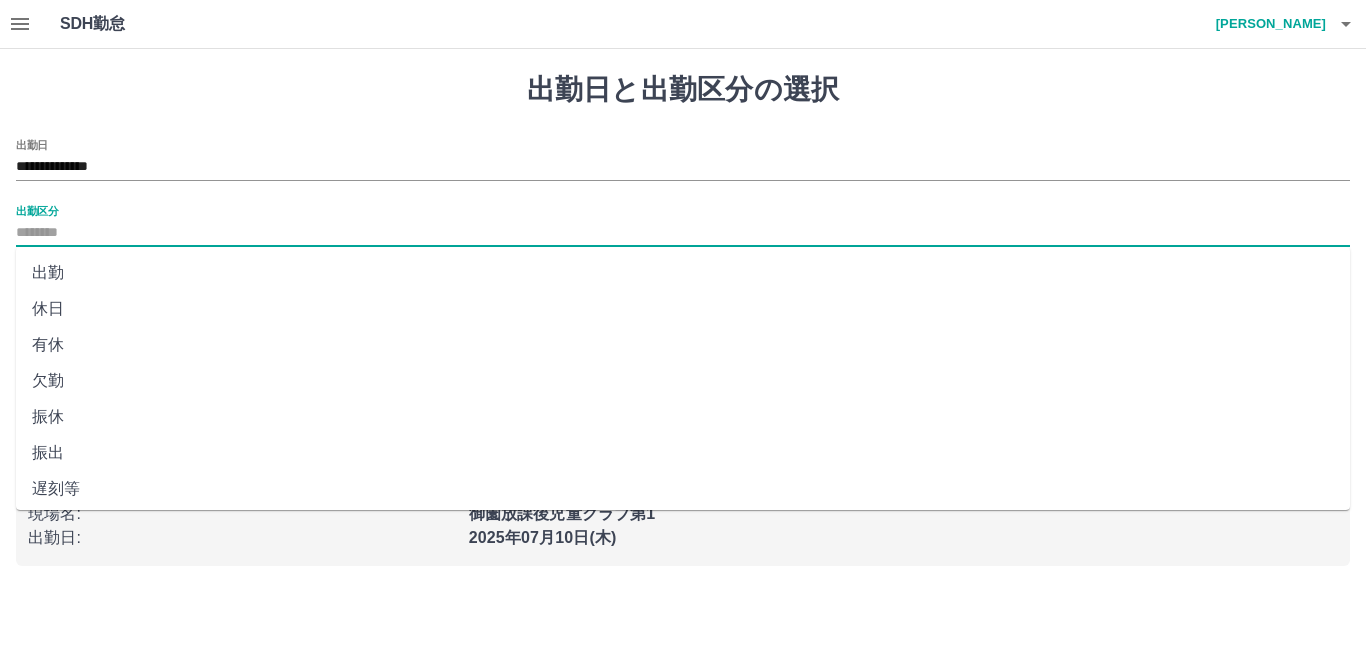click on "出勤" at bounding box center [683, 273] 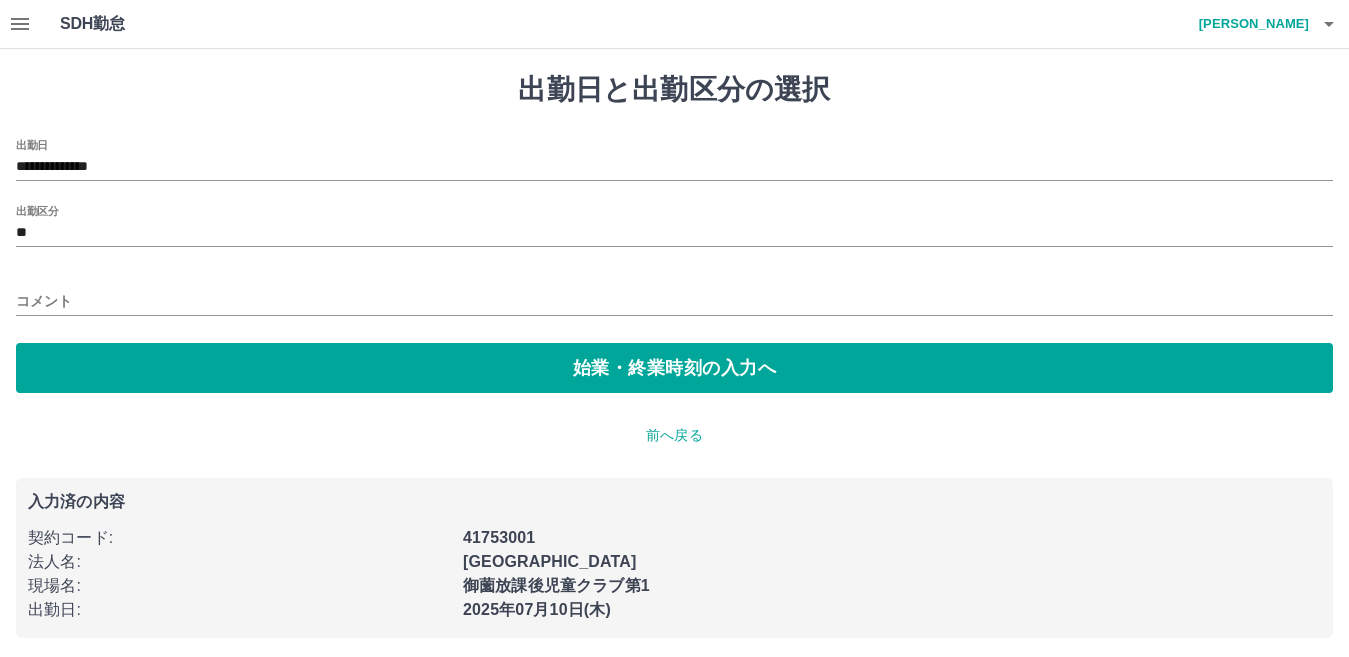 click on "**********" at bounding box center [674, 266] 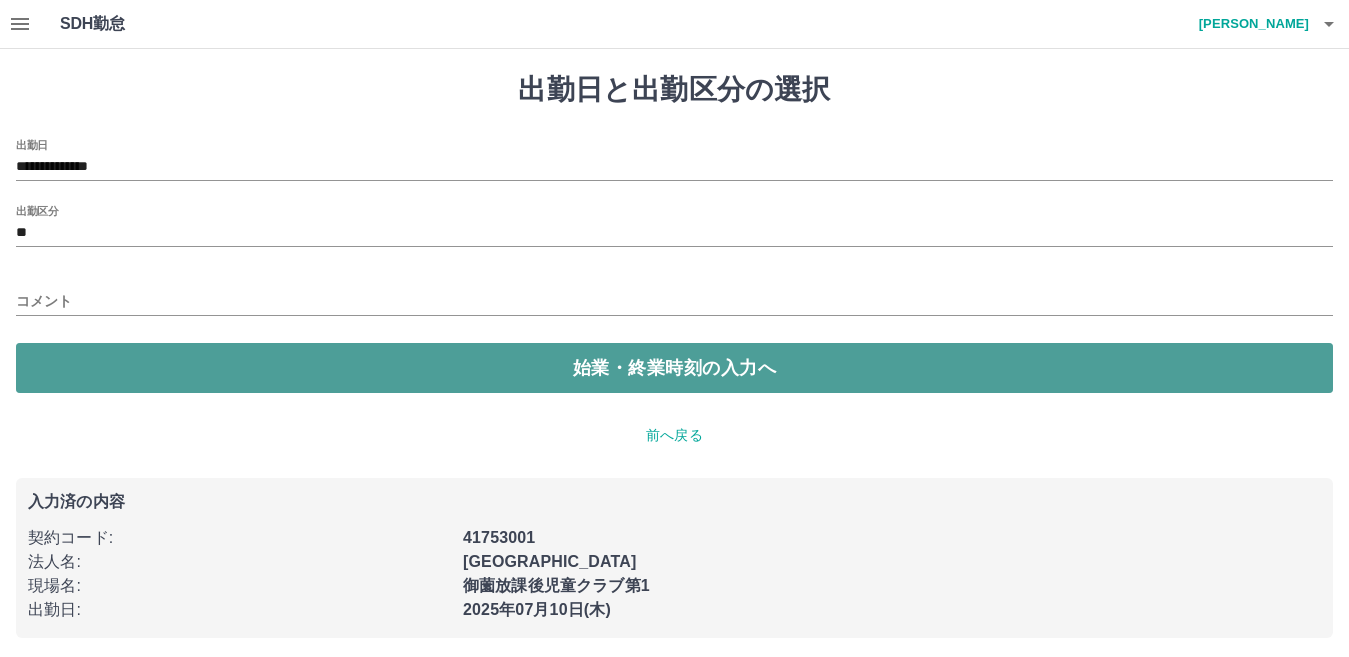 click on "始業・終業時刻の入力へ" at bounding box center [674, 368] 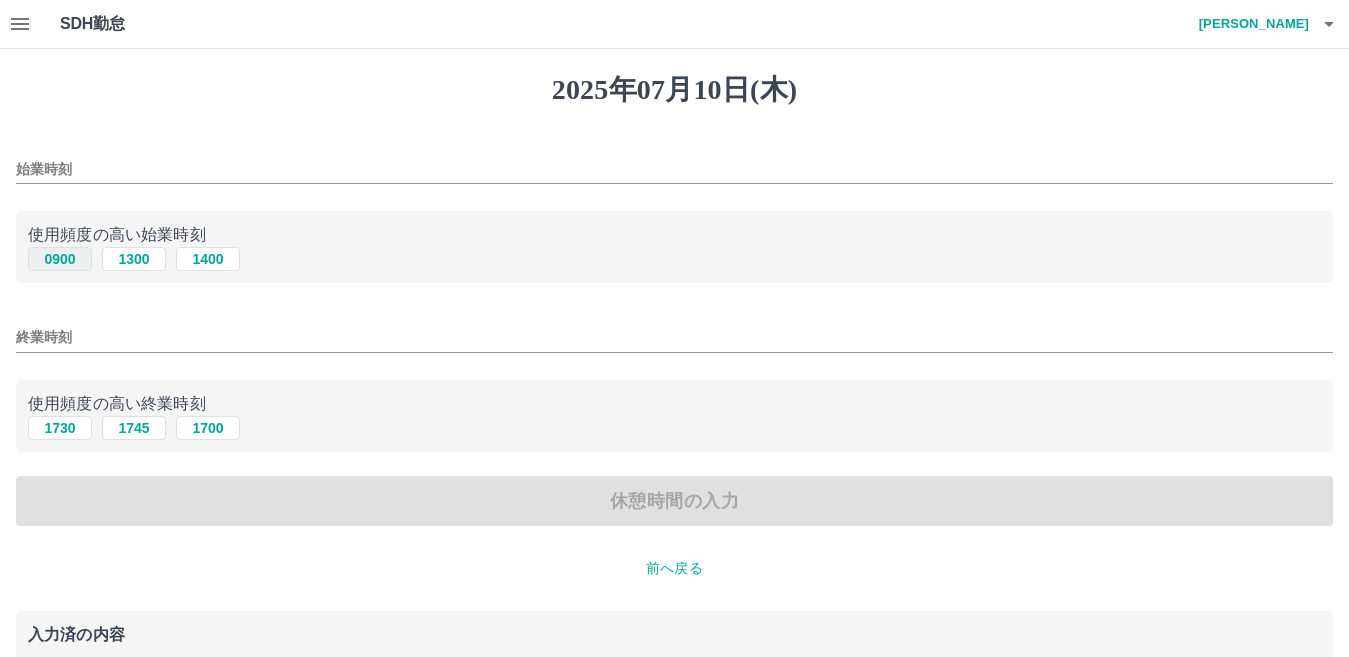 click on "0900" at bounding box center [60, 259] 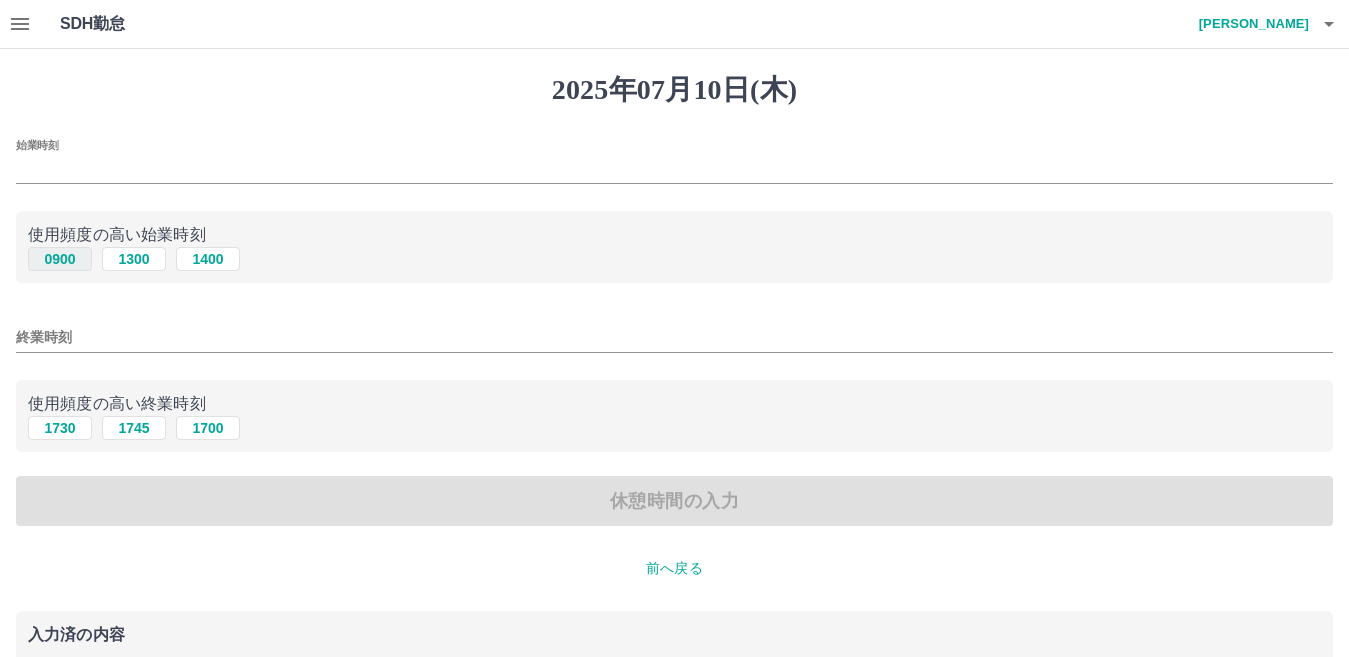 type on "****" 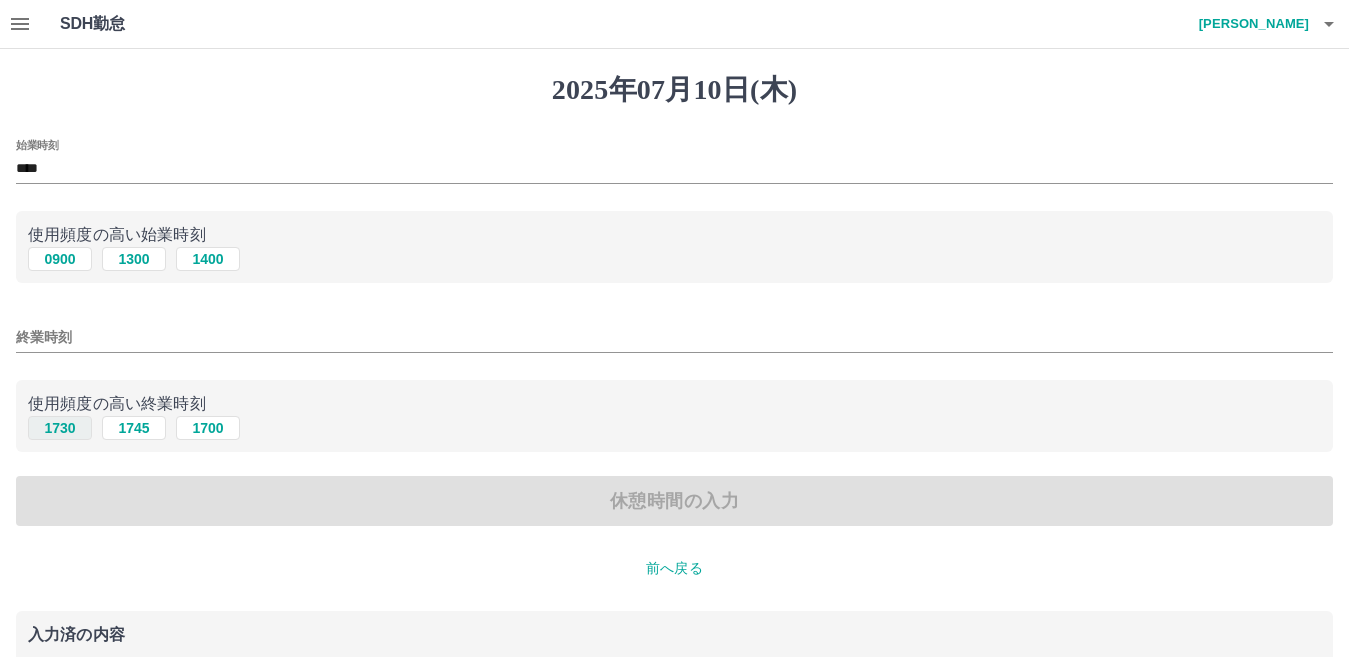 click on "1730" at bounding box center [60, 428] 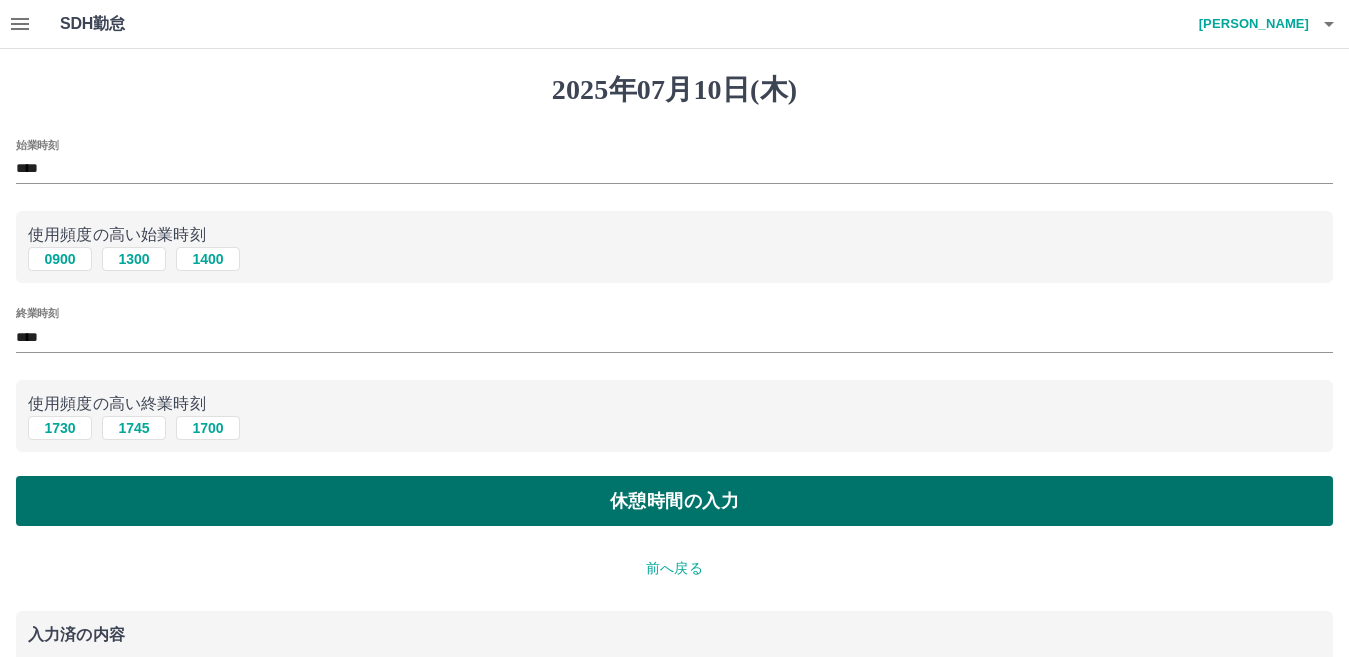 click on "休憩時間の入力" at bounding box center (674, 501) 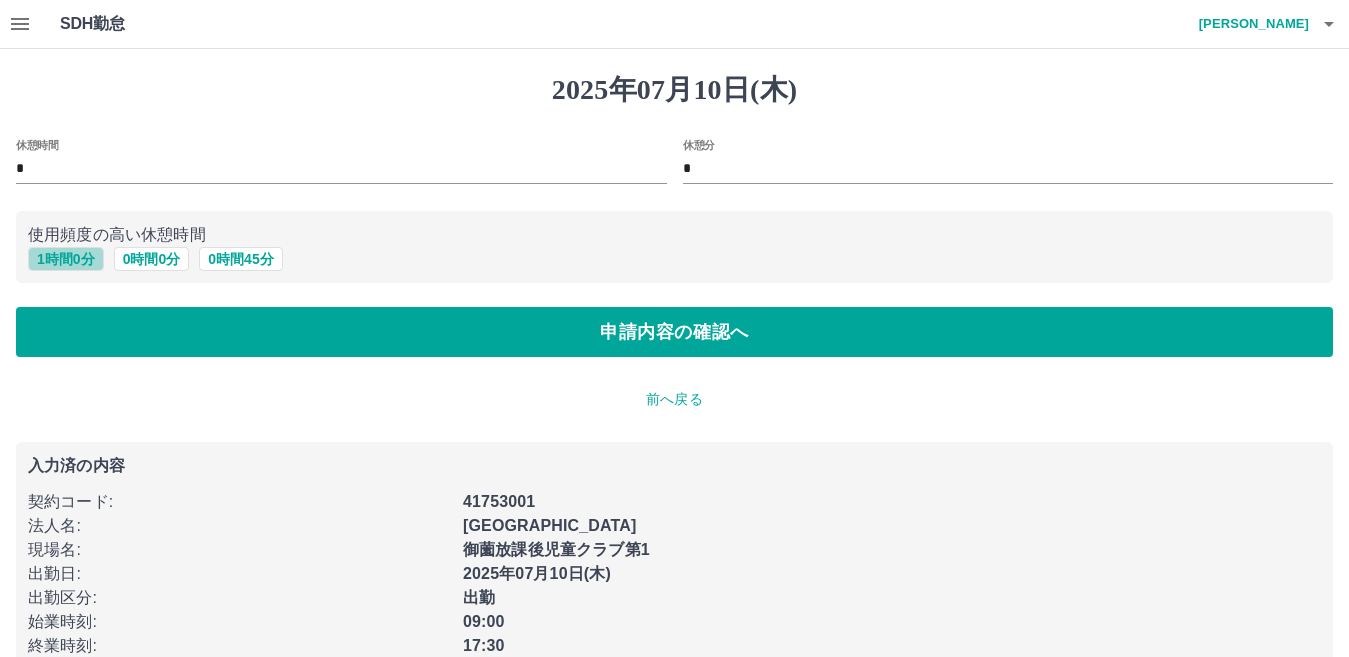 click on "1 時間 0 分" at bounding box center [66, 259] 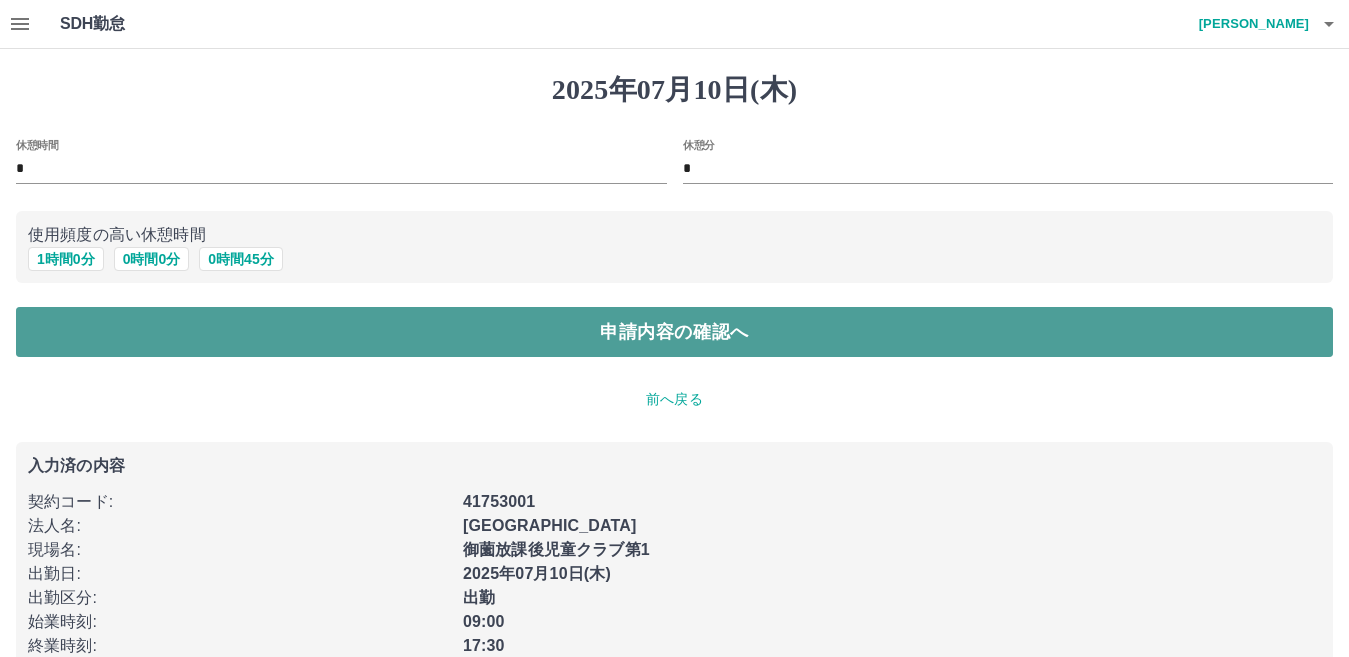 click on "申請内容の確認へ" at bounding box center (674, 332) 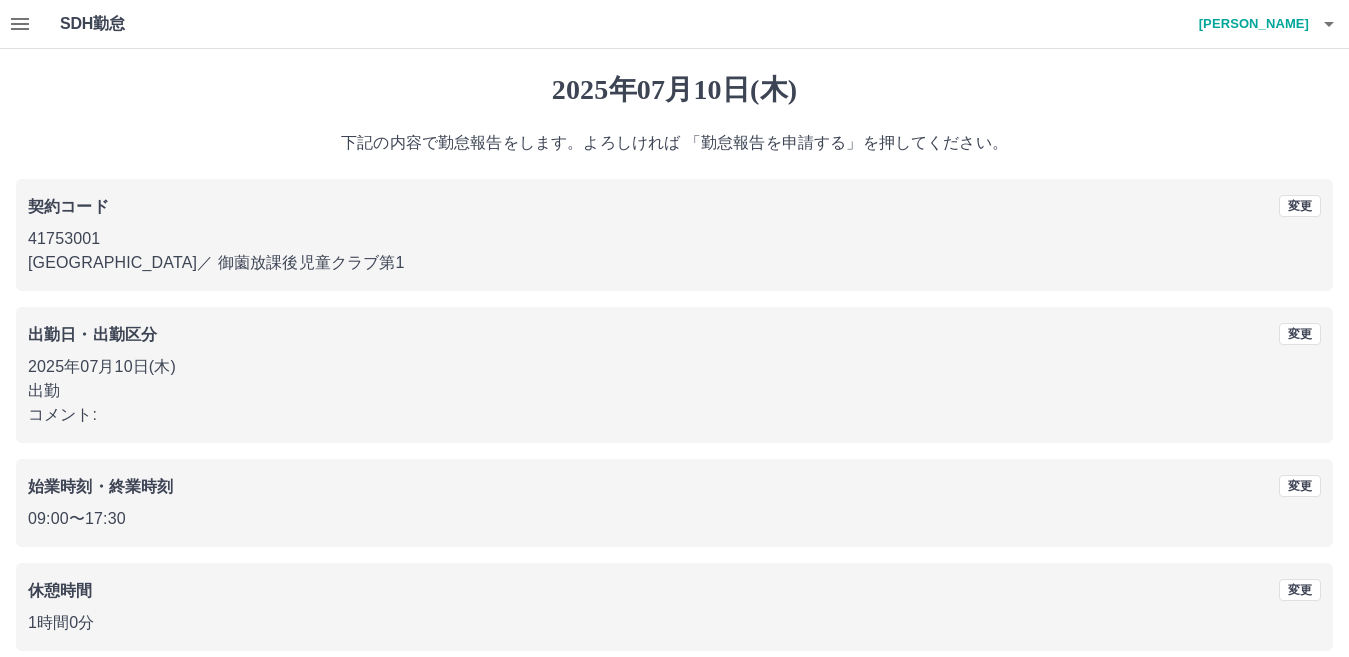 scroll, scrollTop: 92, scrollLeft: 0, axis: vertical 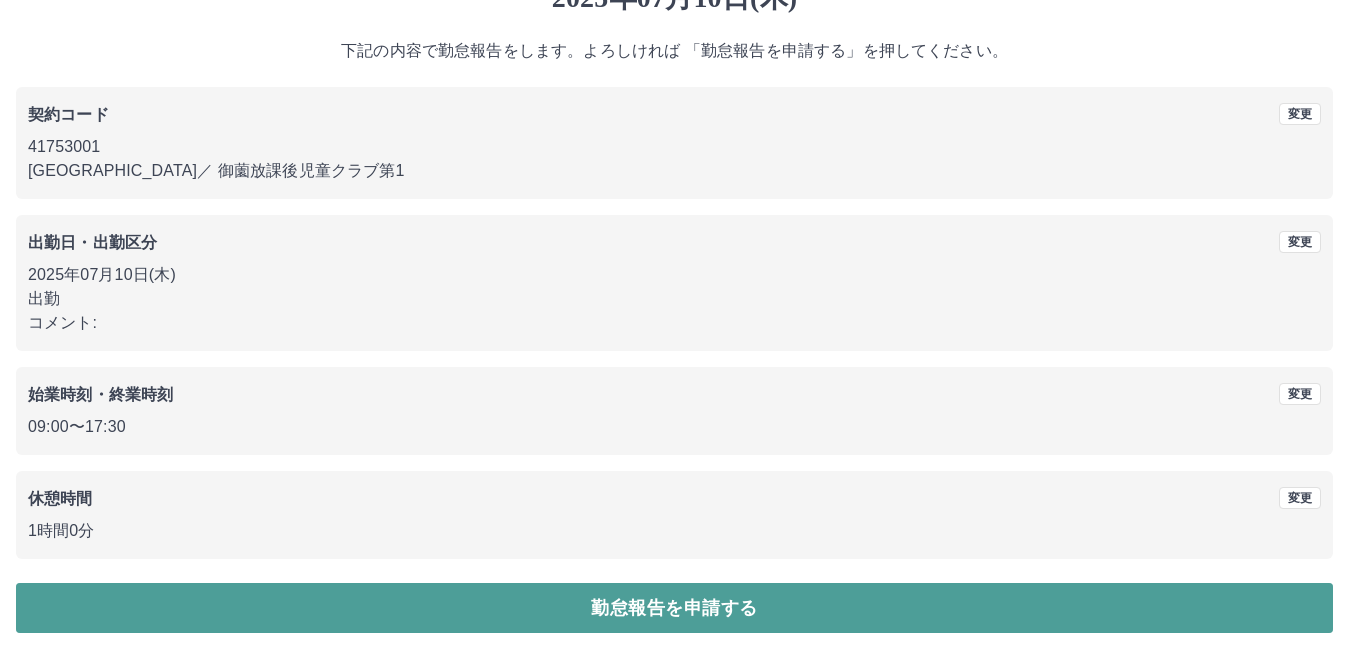 click on "勤怠報告を申請する" at bounding box center (674, 608) 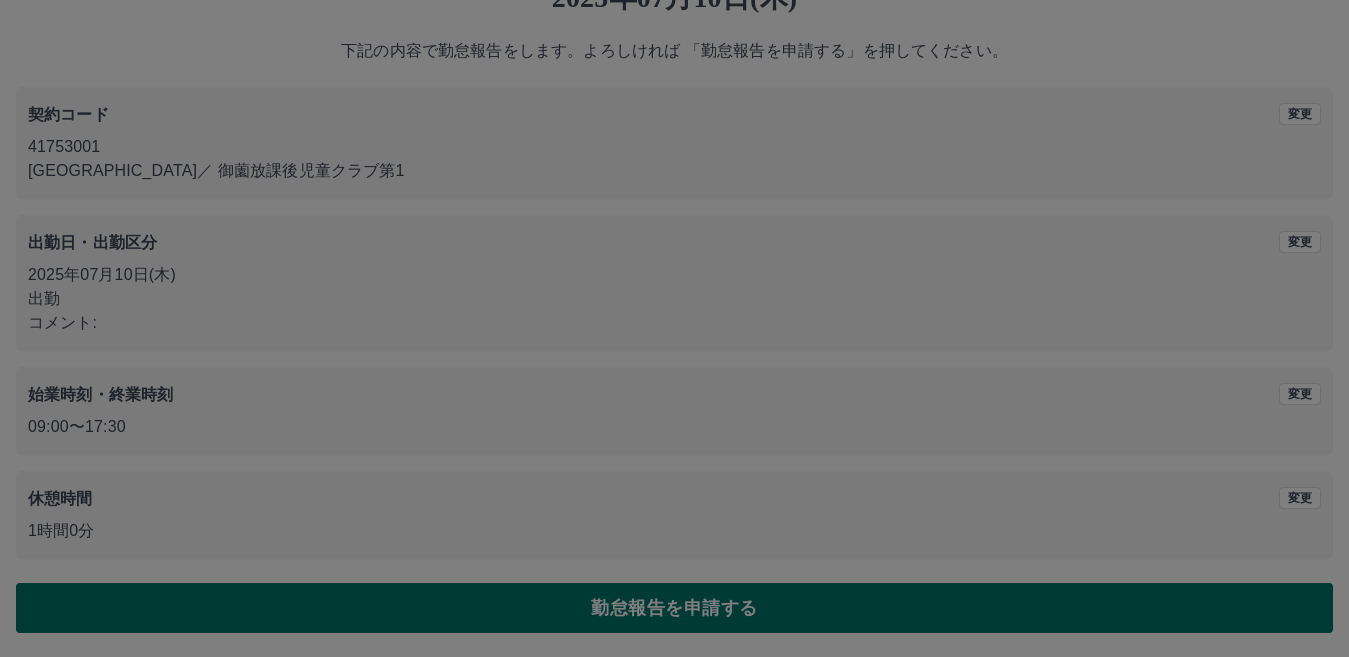 scroll, scrollTop: 0, scrollLeft: 0, axis: both 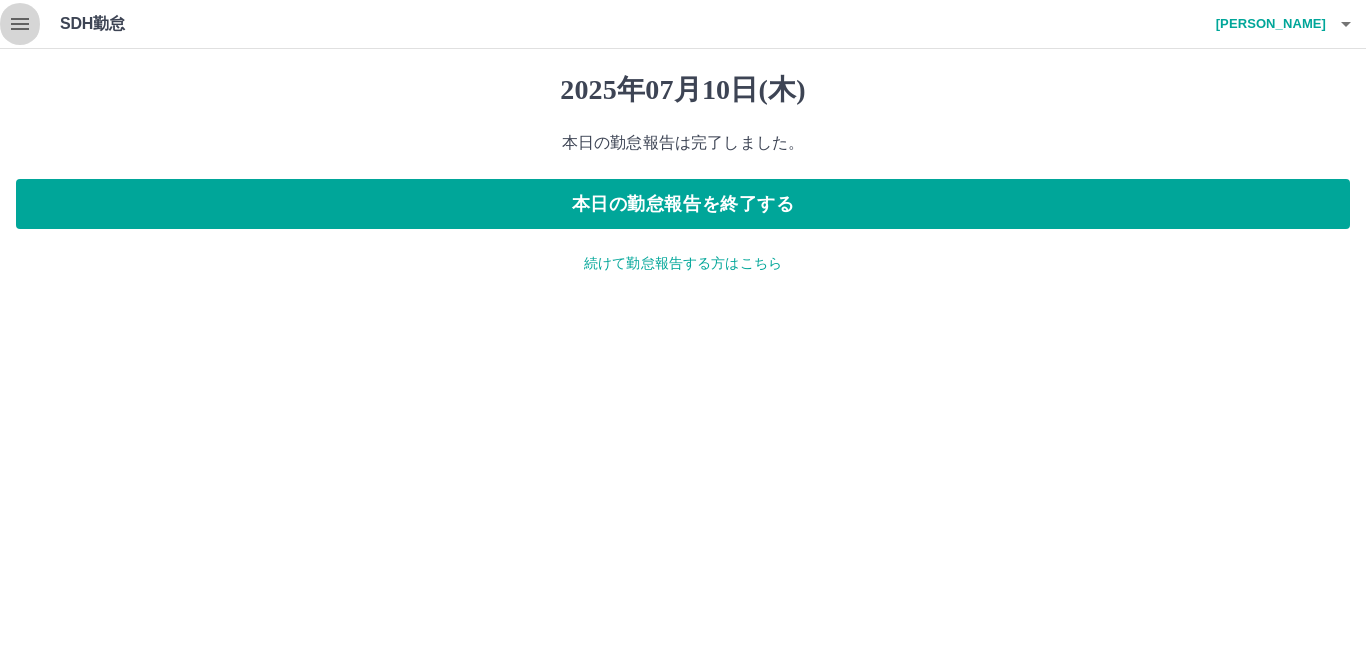click at bounding box center [20, 24] 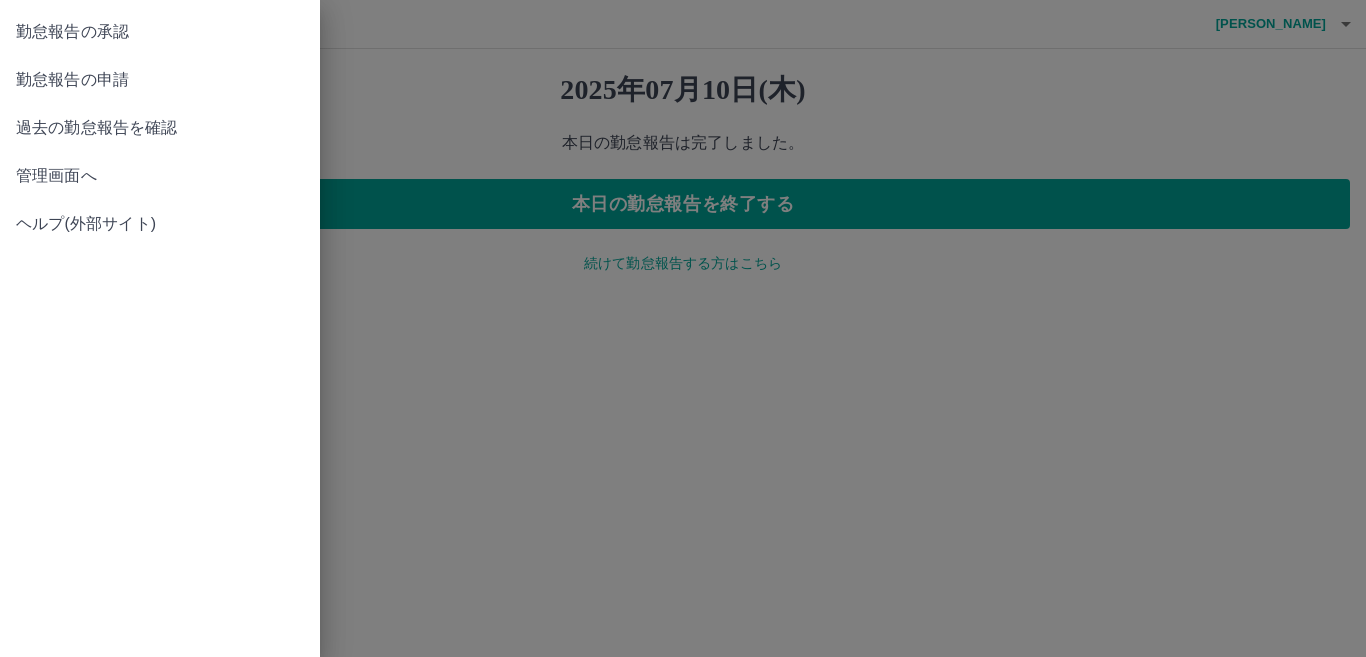 click on "勤怠報告の申請" at bounding box center (160, 80) 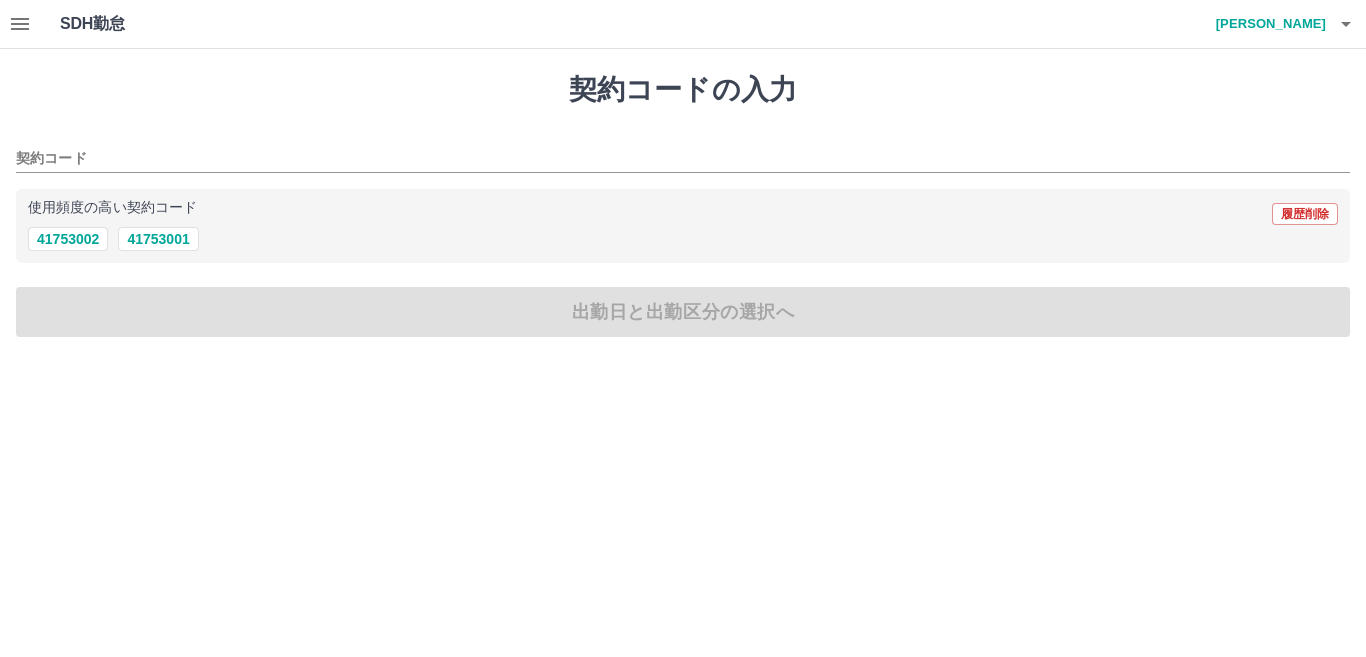 click 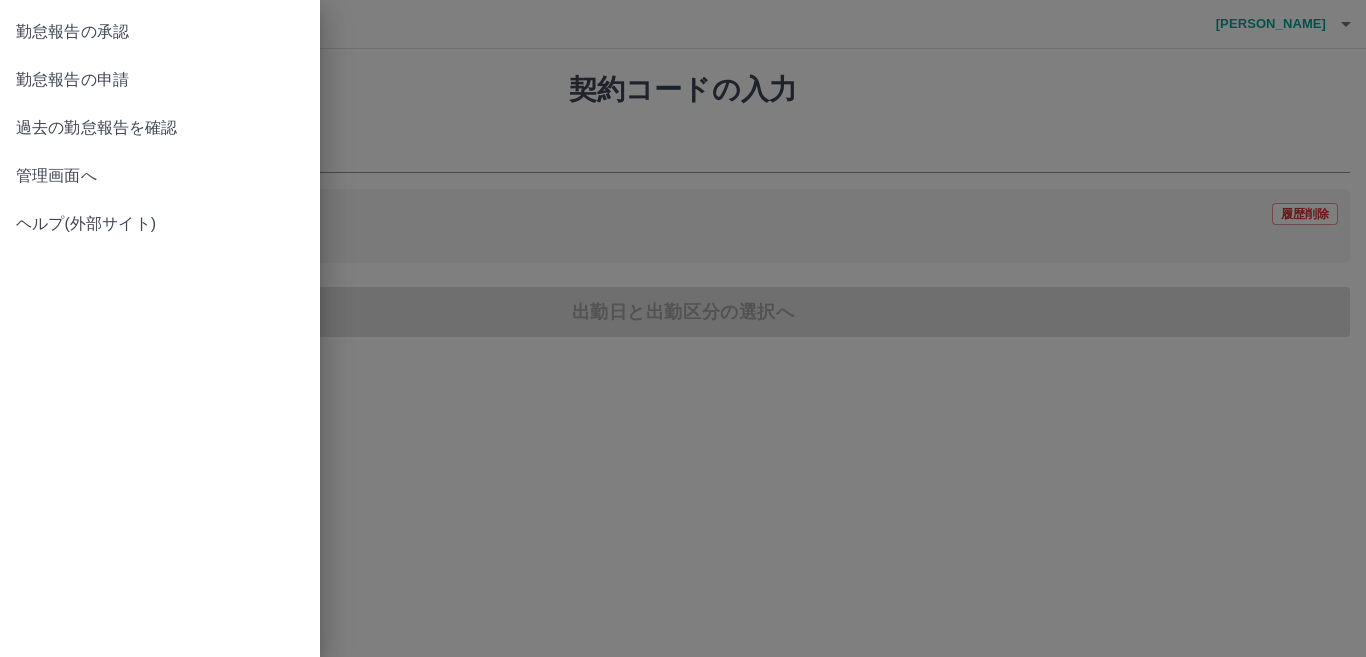 click on "勤怠報告の承認" at bounding box center (160, 32) 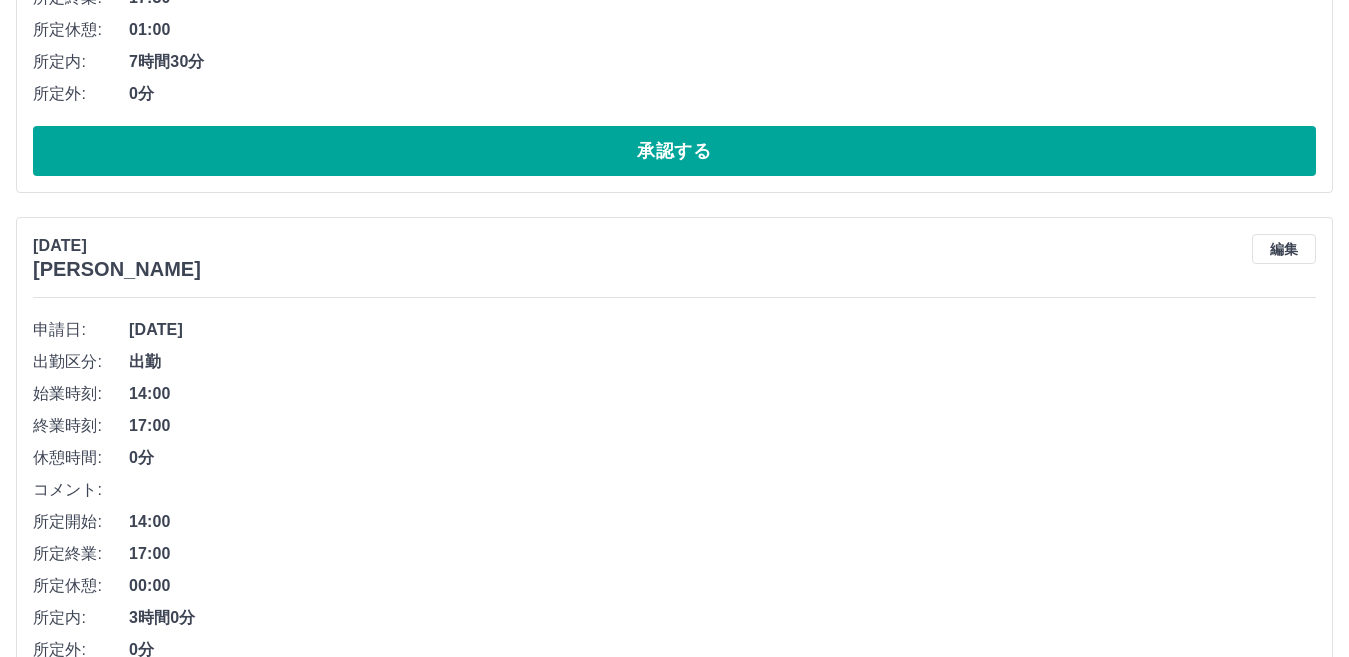 scroll, scrollTop: 600, scrollLeft: 0, axis: vertical 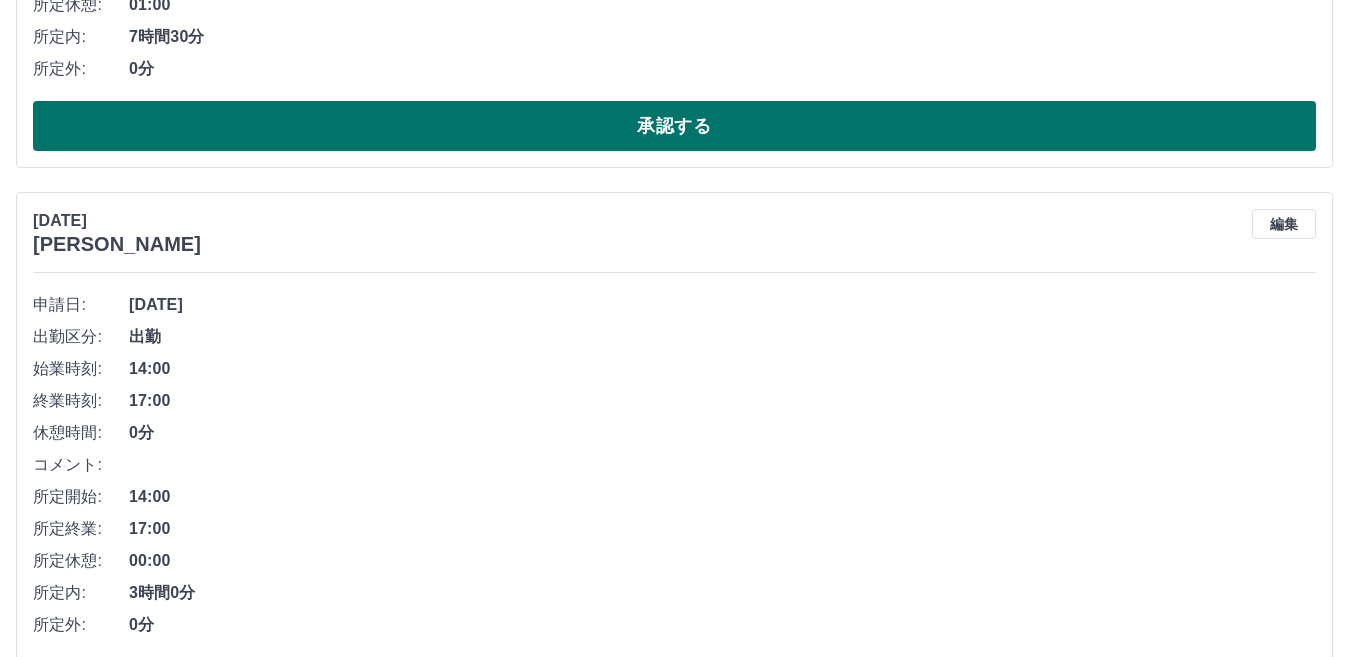 click on "承認する" at bounding box center [674, 126] 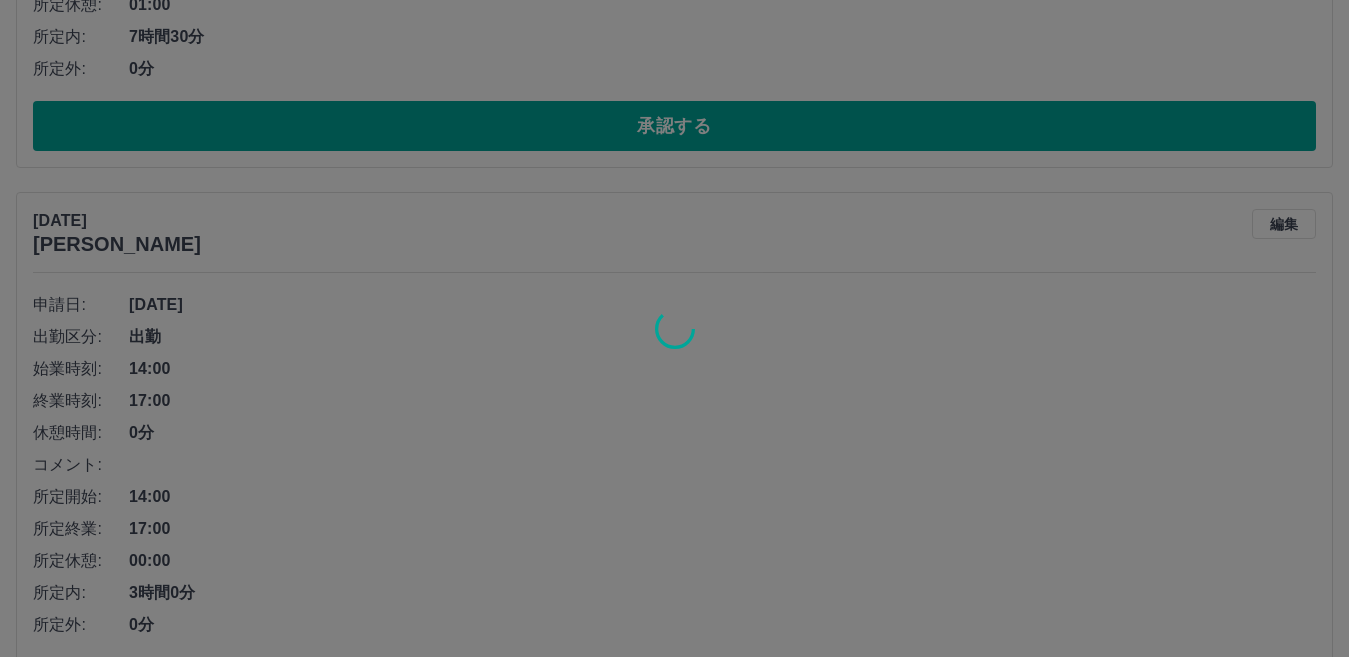 click at bounding box center [674, 328] 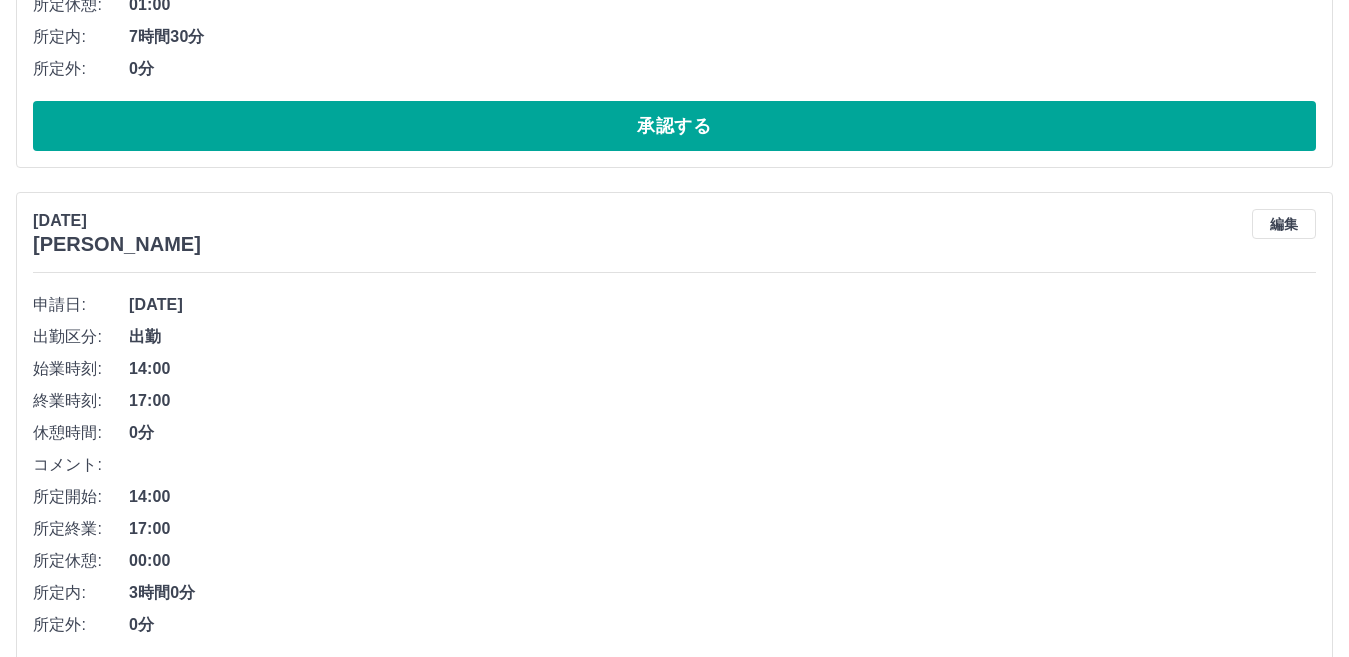 click on "承認する" at bounding box center [674, 126] 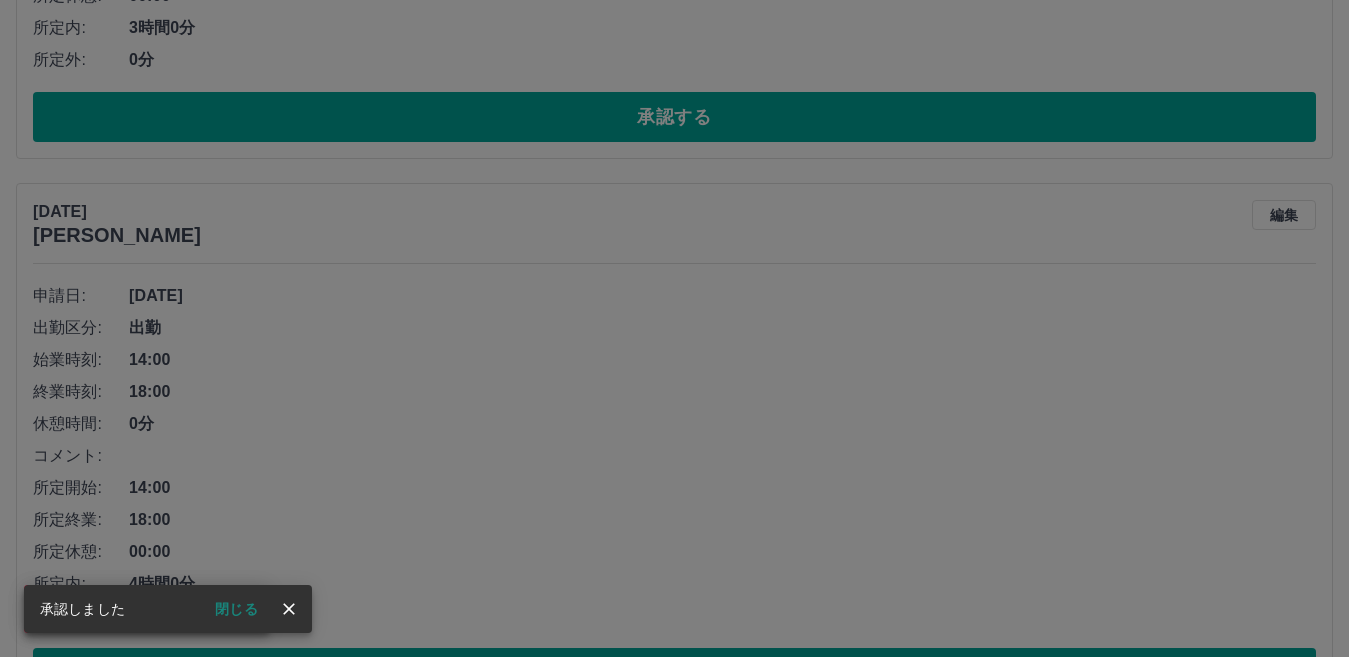 scroll, scrollTop: 644, scrollLeft: 0, axis: vertical 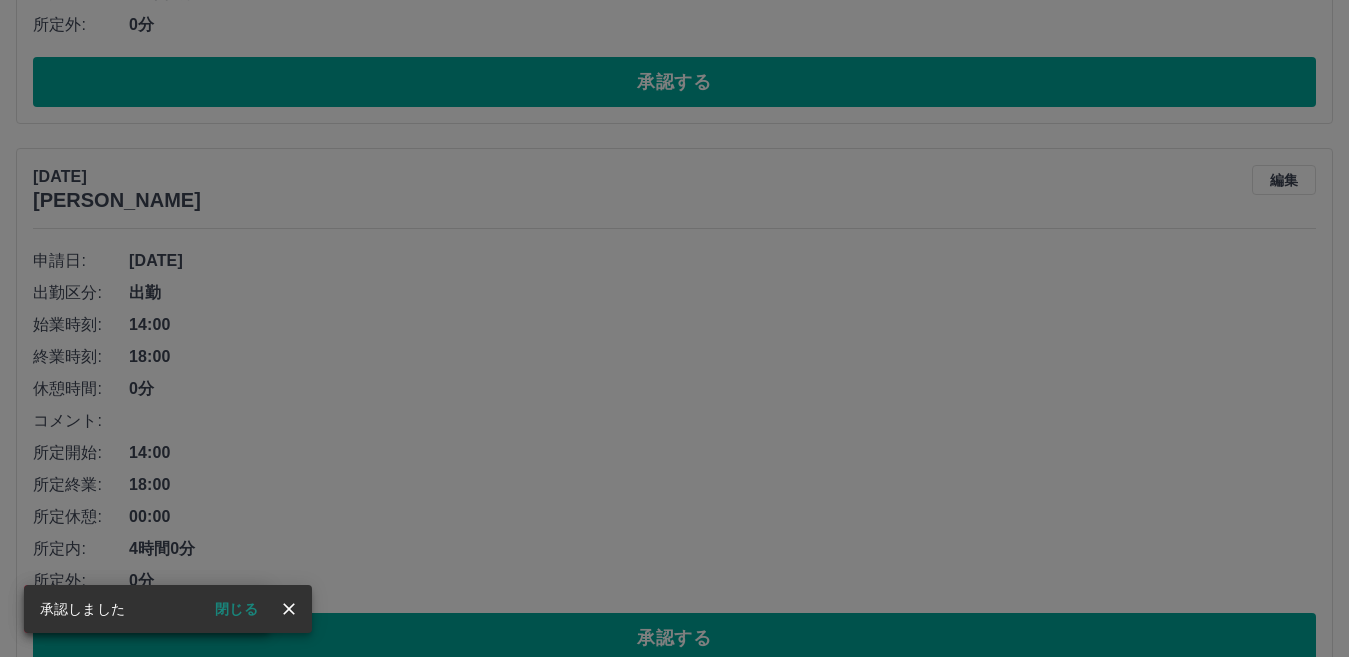 click on "承認権限がありません" at bounding box center (674, 328) 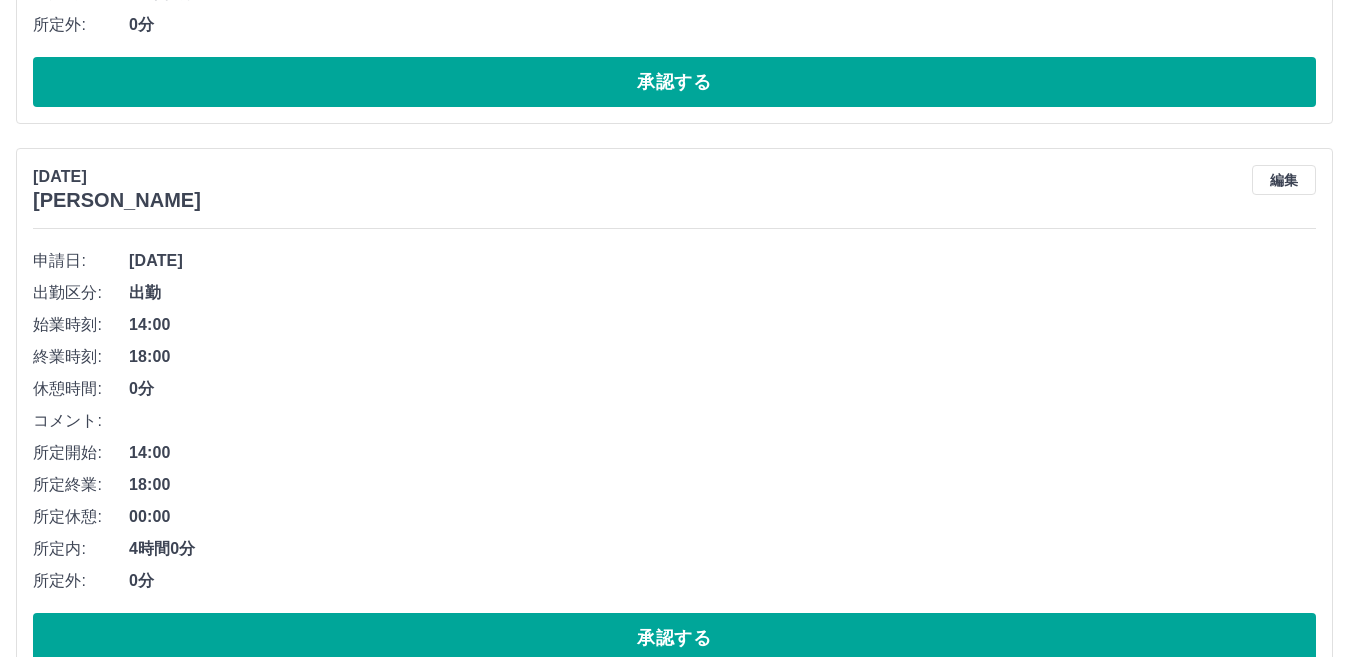 click on "承認する" at bounding box center (674, 82) 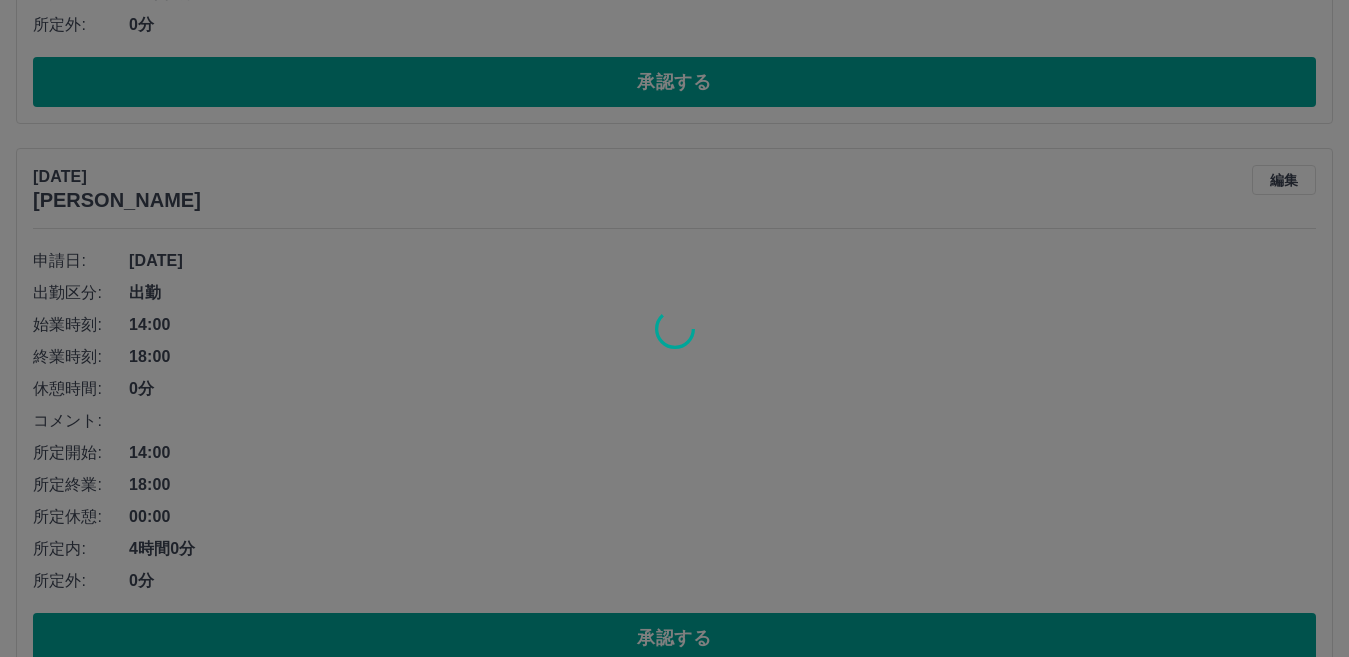 click at bounding box center (674, 328) 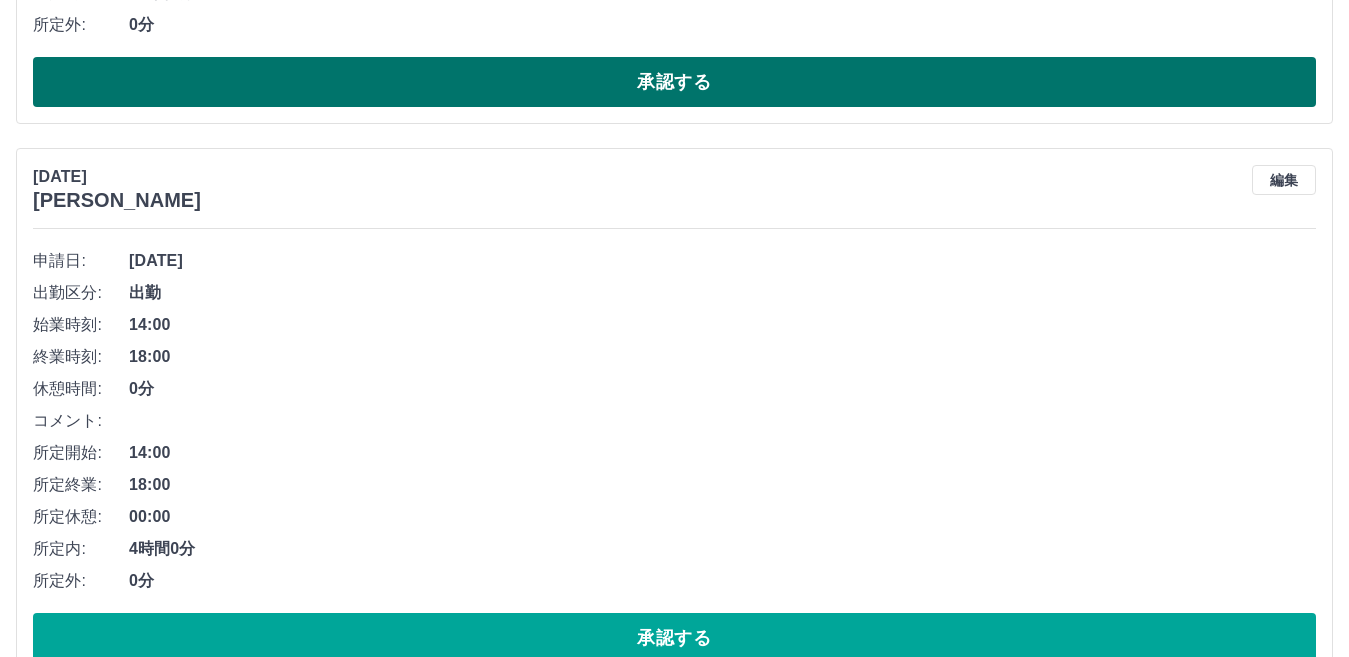 click on "承認する" at bounding box center [674, 82] 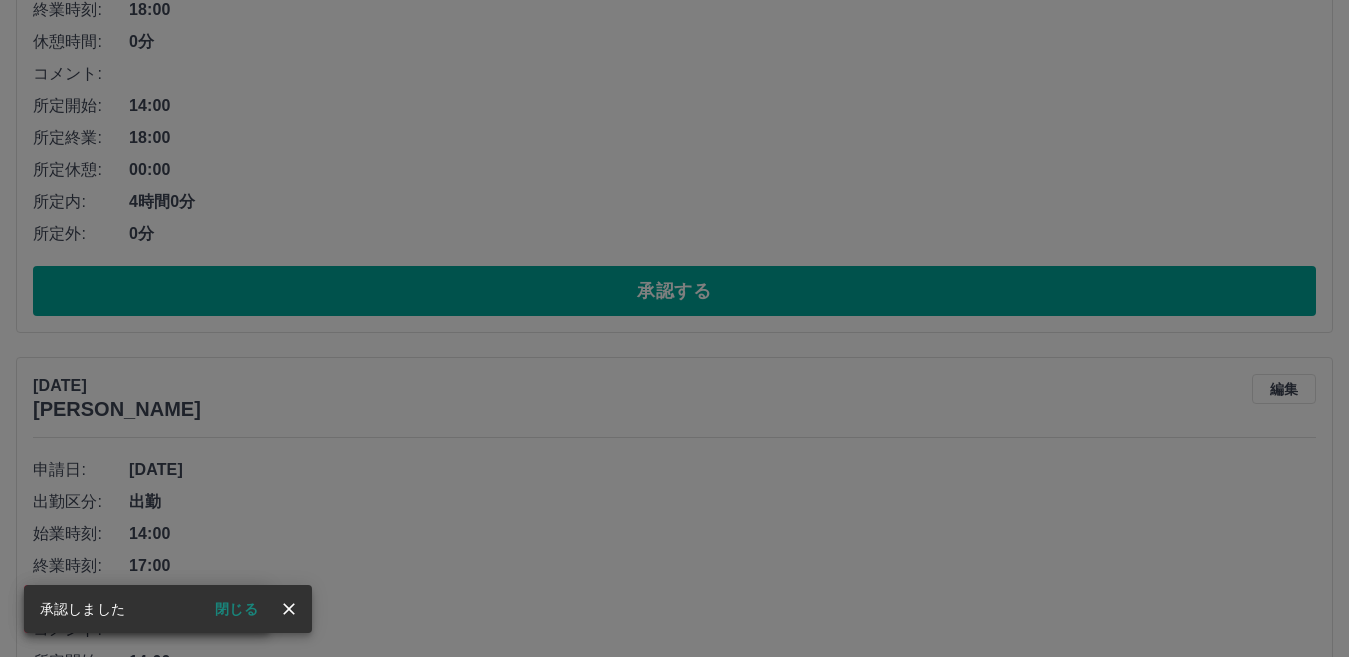 scroll, scrollTop: 488, scrollLeft: 0, axis: vertical 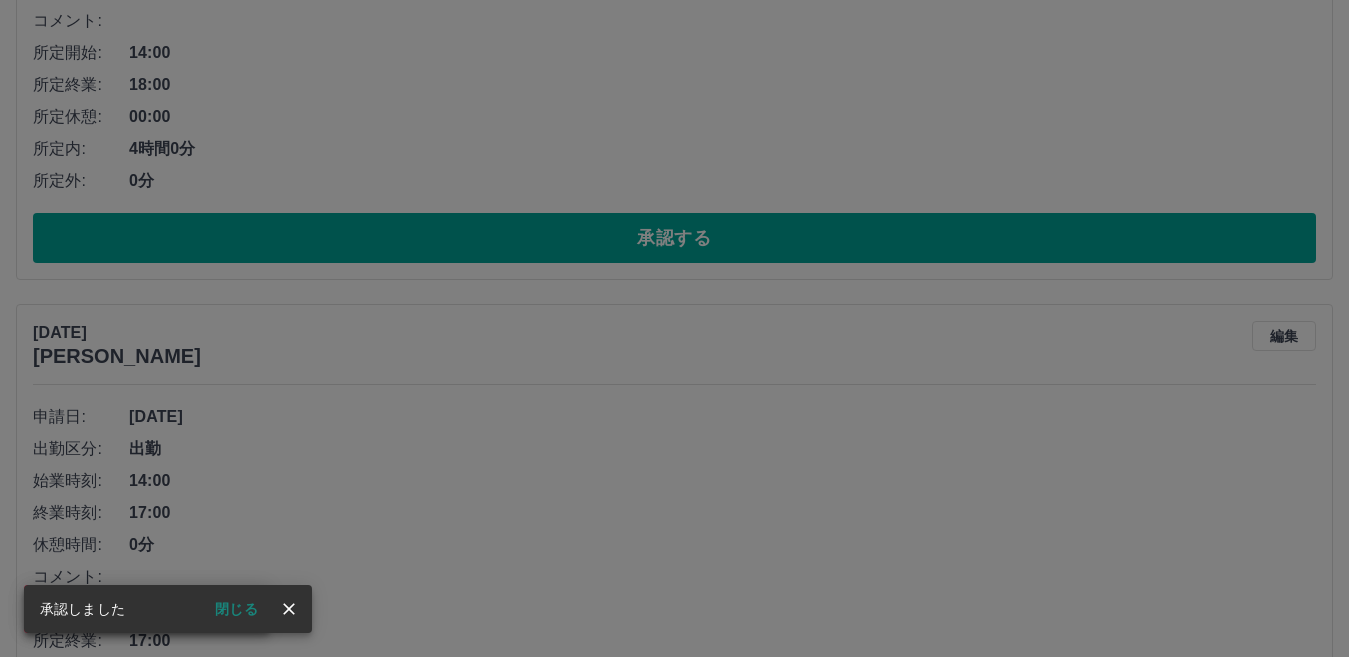 click on "承認権限がありません" at bounding box center [674, 328] 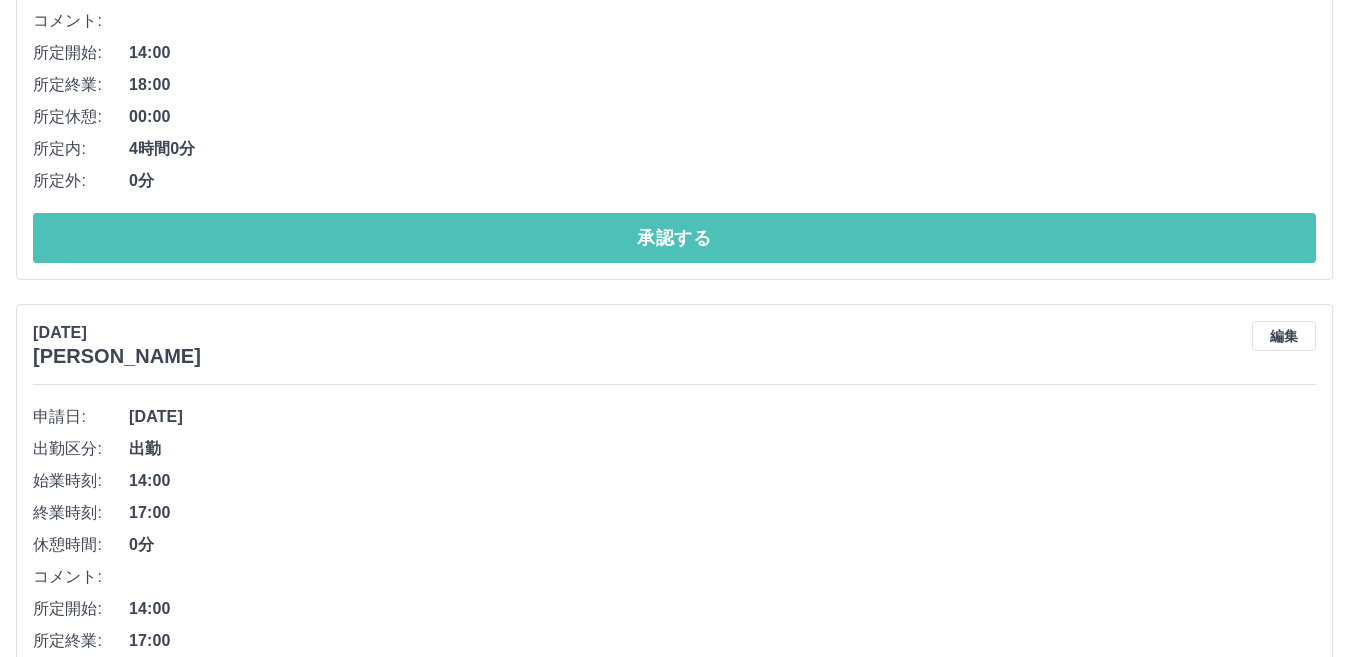 click on "承認する" at bounding box center [674, 238] 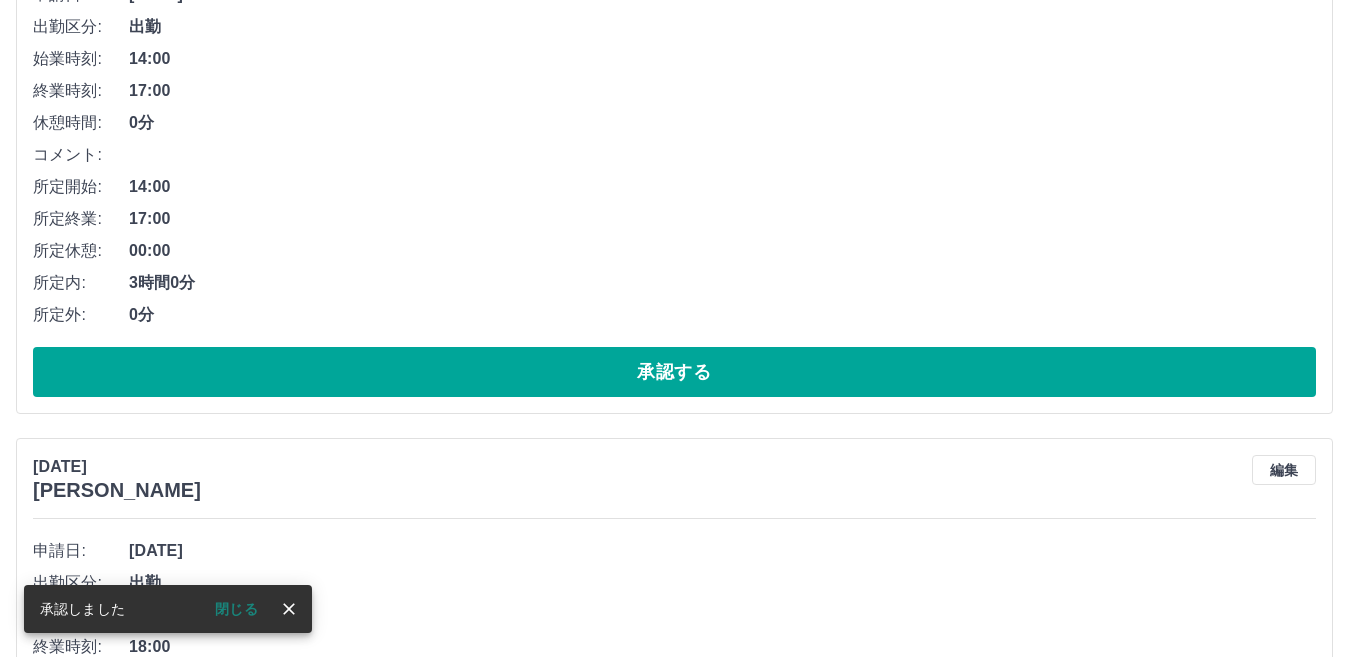 scroll, scrollTop: 400, scrollLeft: 0, axis: vertical 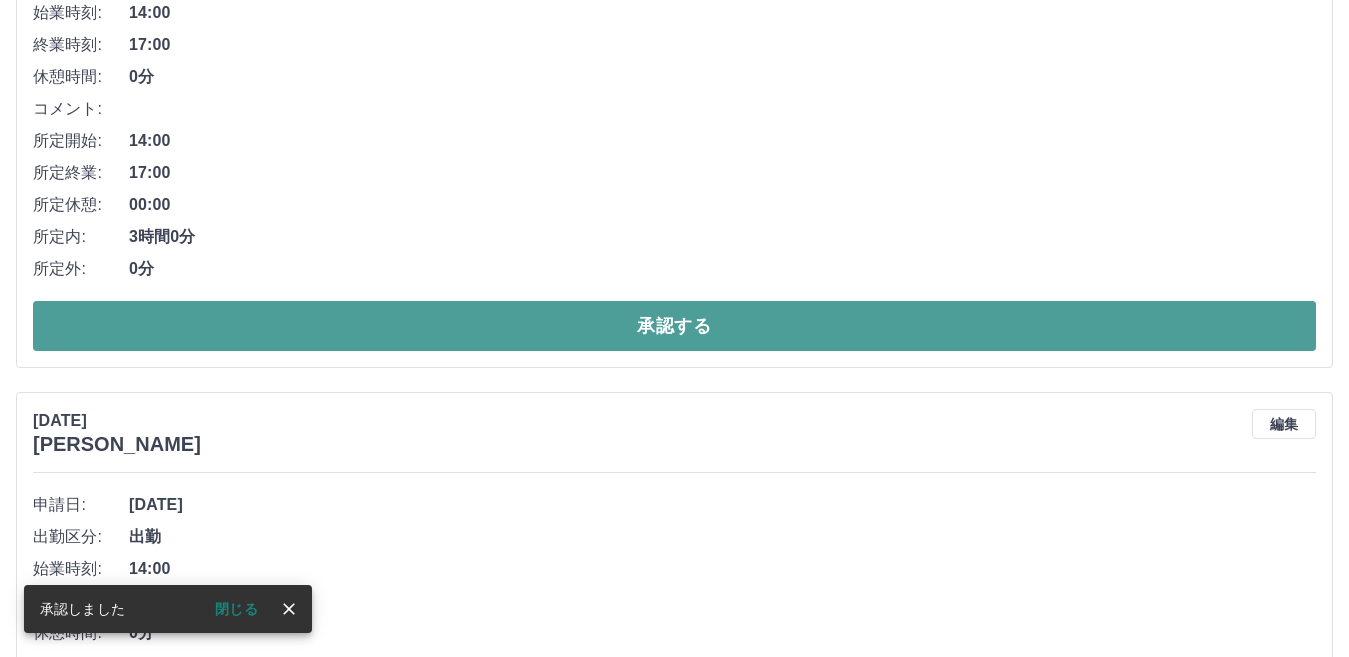 click on "承認する" at bounding box center [674, 326] 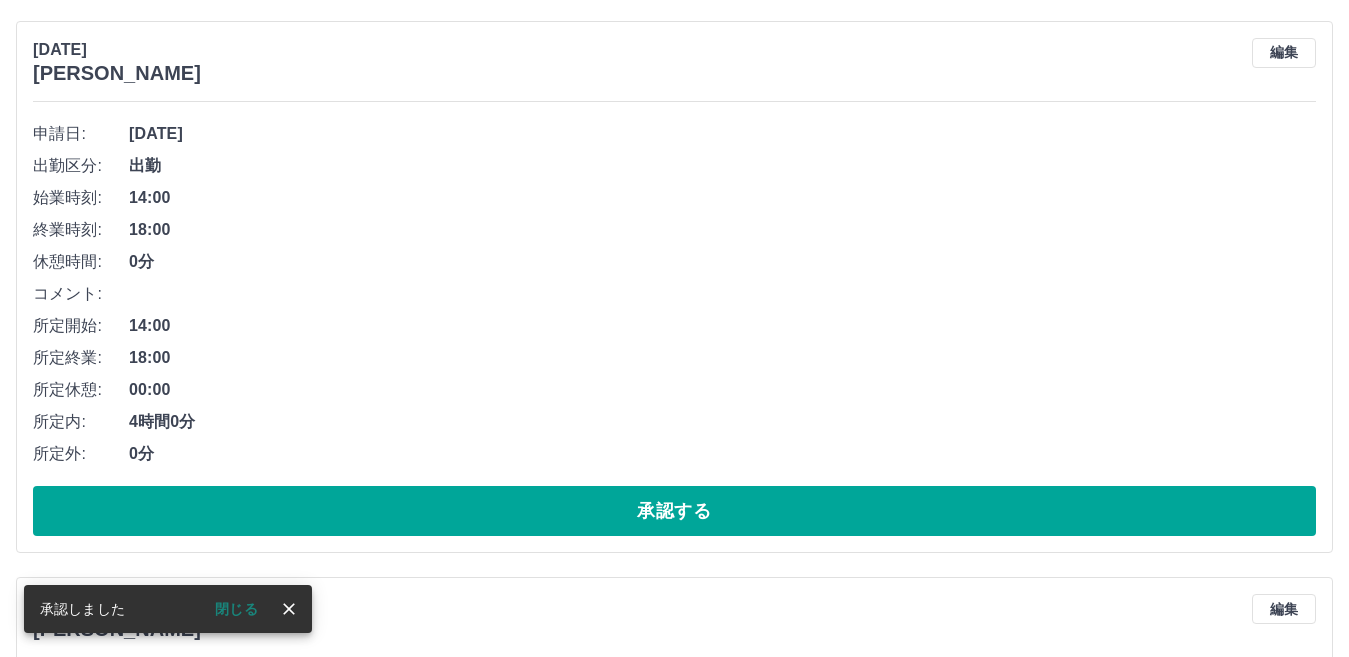 scroll, scrollTop: 300, scrollLeft: 0, axis: vertical 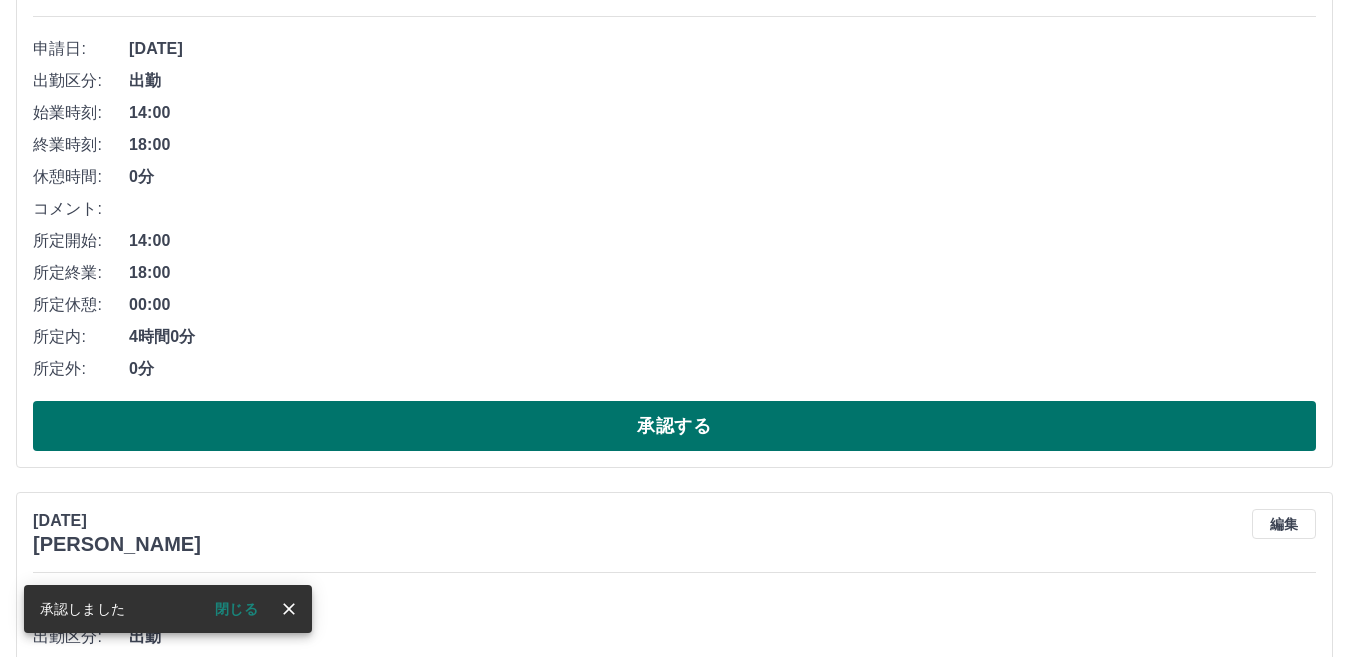 click on "承認する" at bounding box center [674, 426] 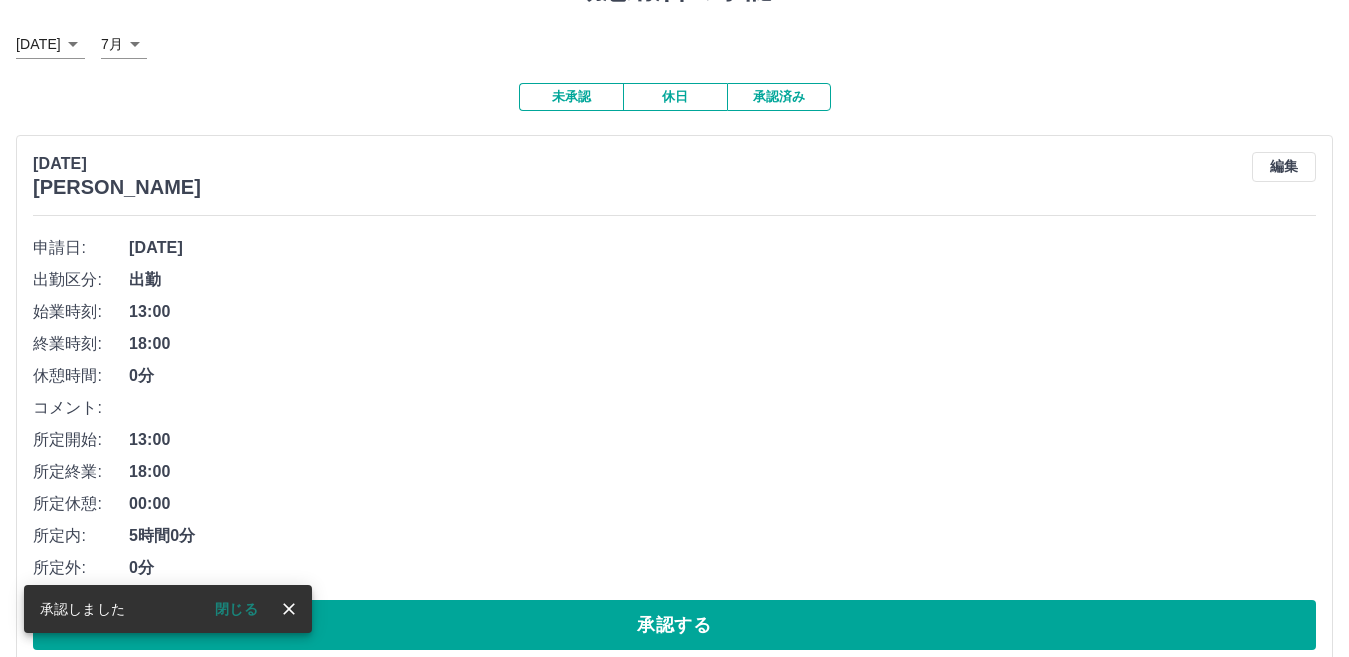 scroll, scrollTop: 137, scrollLeft: 0, axis: vertical 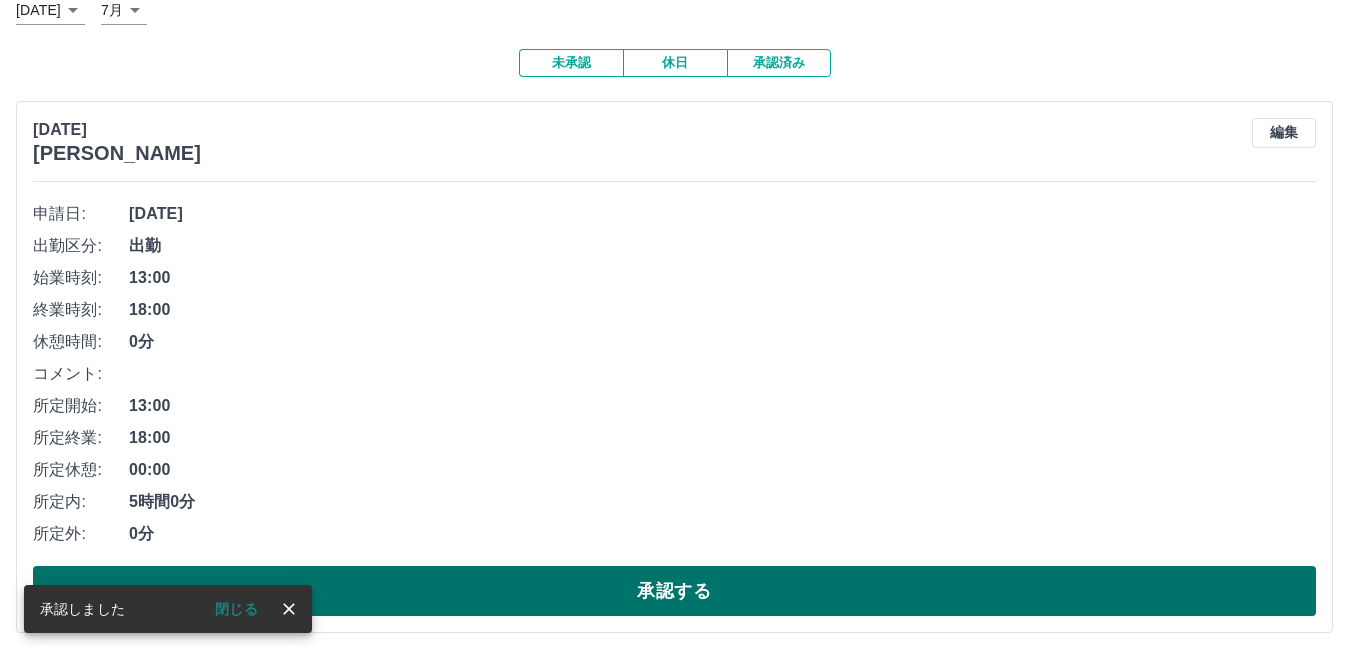 click on "承認する" at bounding box center (674, 591) 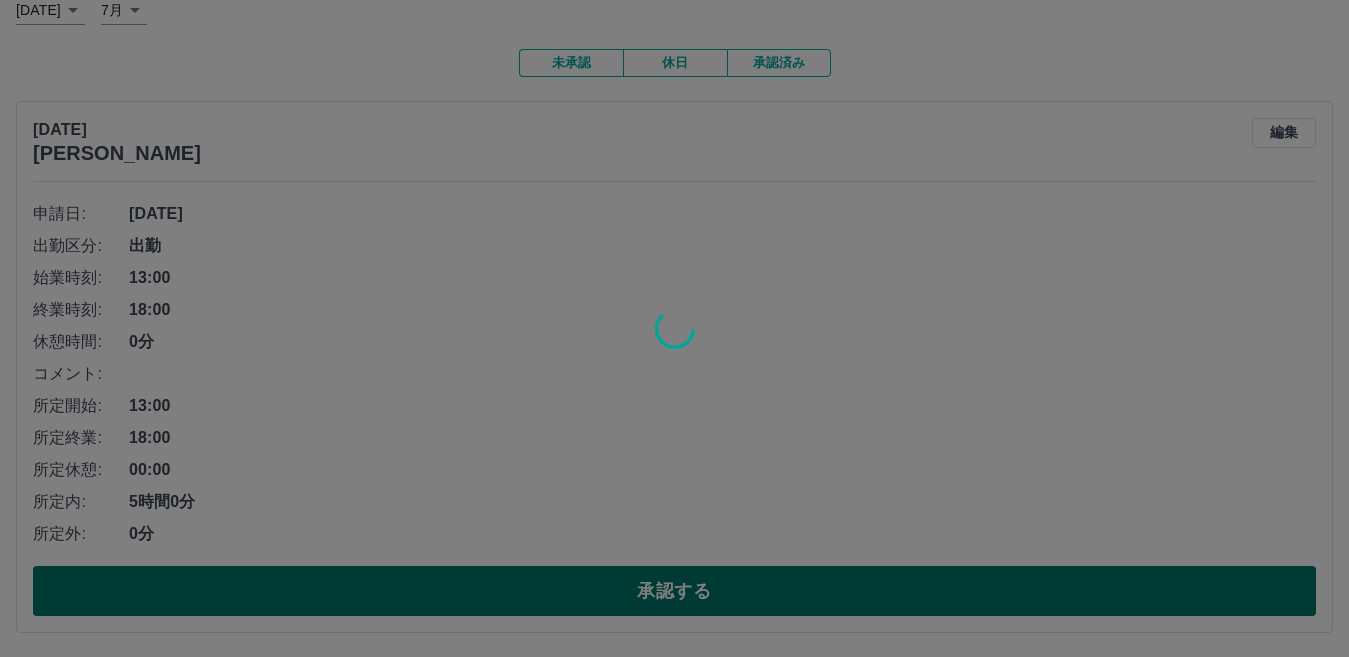 click at bounding box center [674, 328] 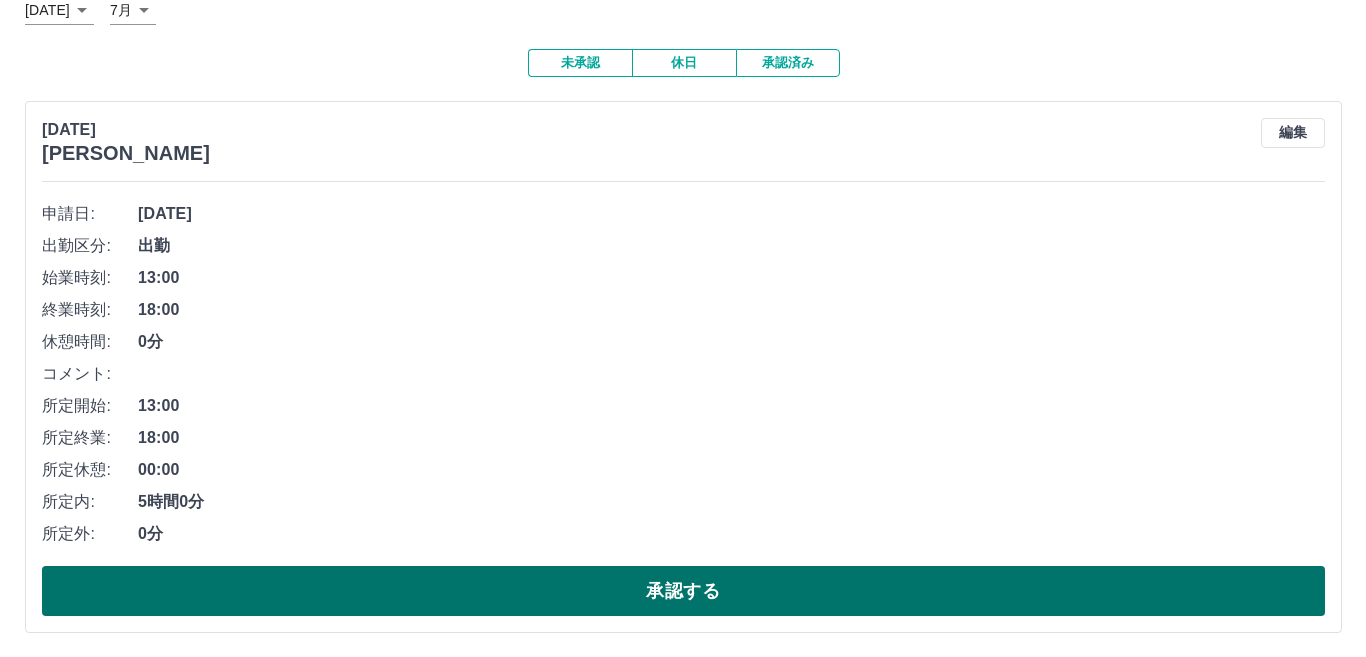 scroll, scrollTop: 0, scrollLeft: 0, axis: both 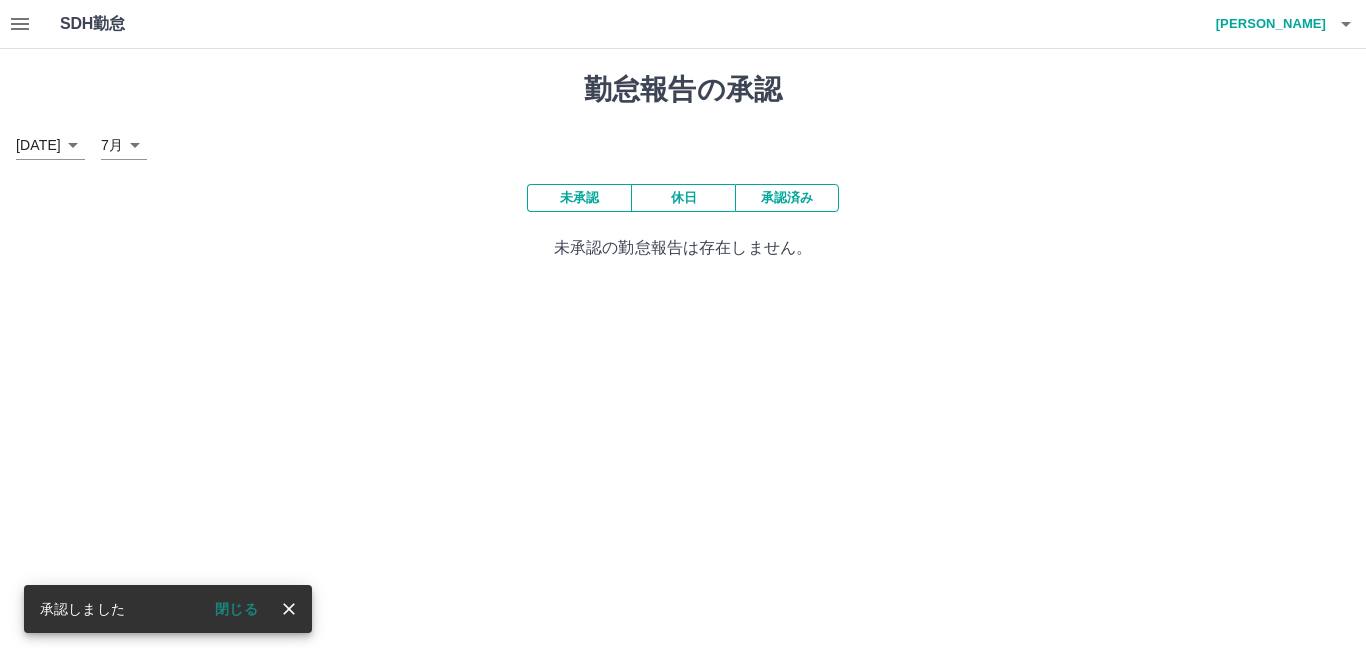 click on "SDH勤怠 中村　朝美 承認しました 閉じる 勤怠報告の承認 2025年 **** 7月 * 未承認 休日 承認済み 未承認の勤怠報告は存在しません。 SDH勤怠" at bounding box center (683, 142) 